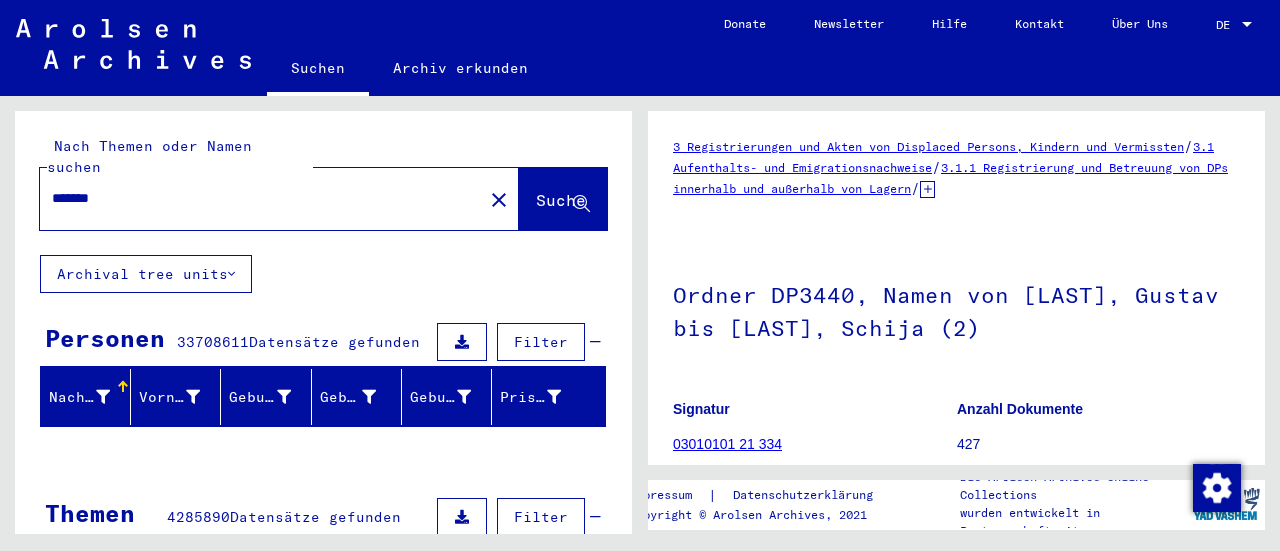 scroll, scrollTop: 0, scrollLeft: 0, axis: both 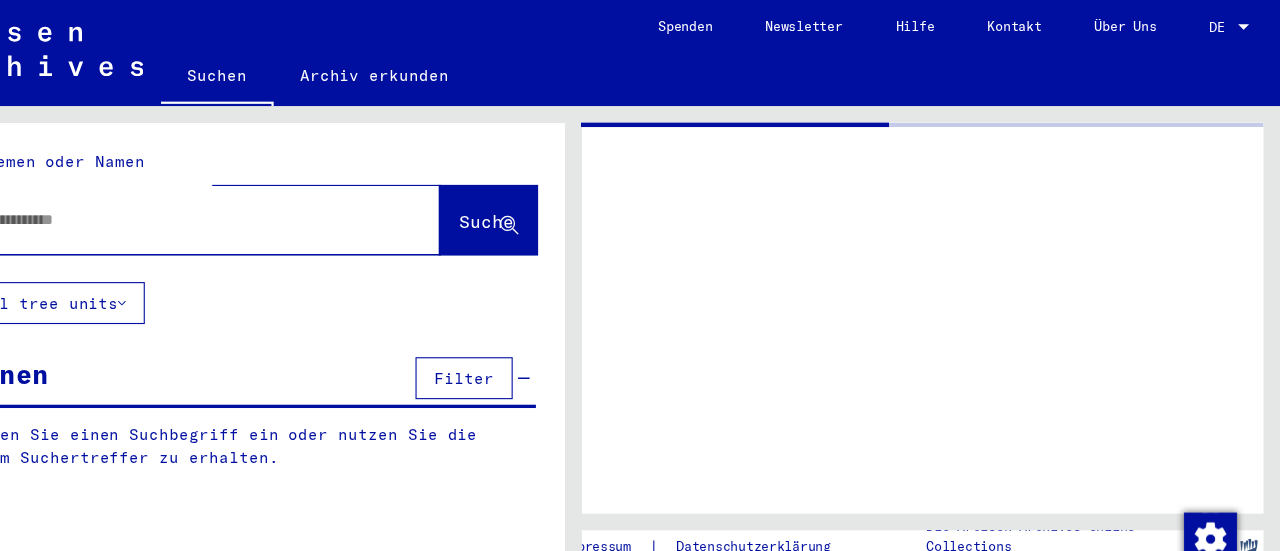 type on "*******" 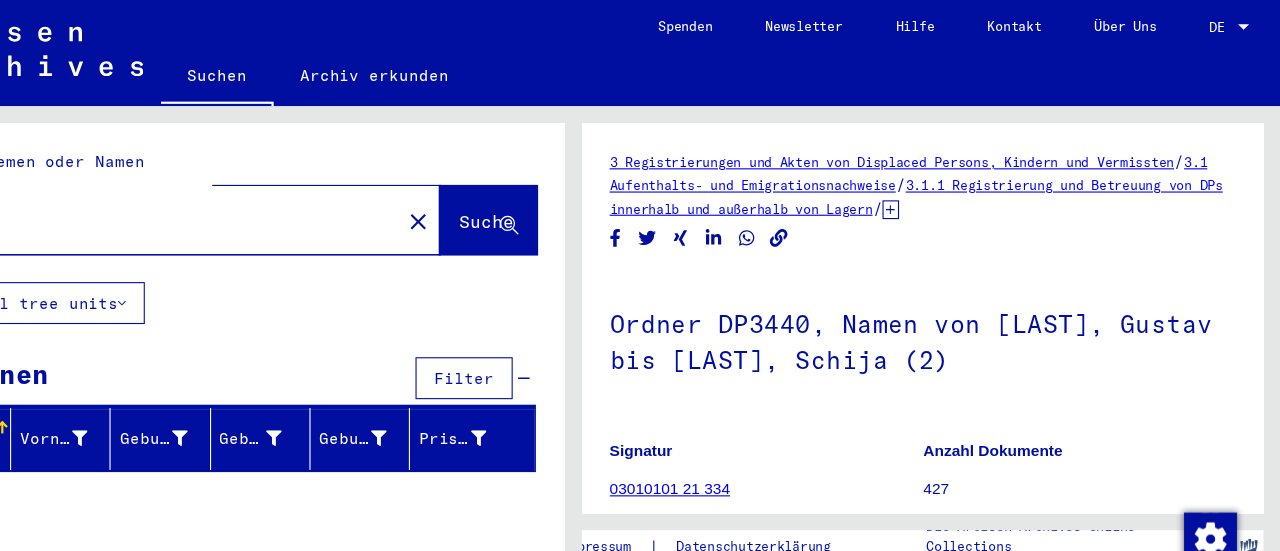 scroll, scrollTop: 0, scrollLeft: 0, axis: both 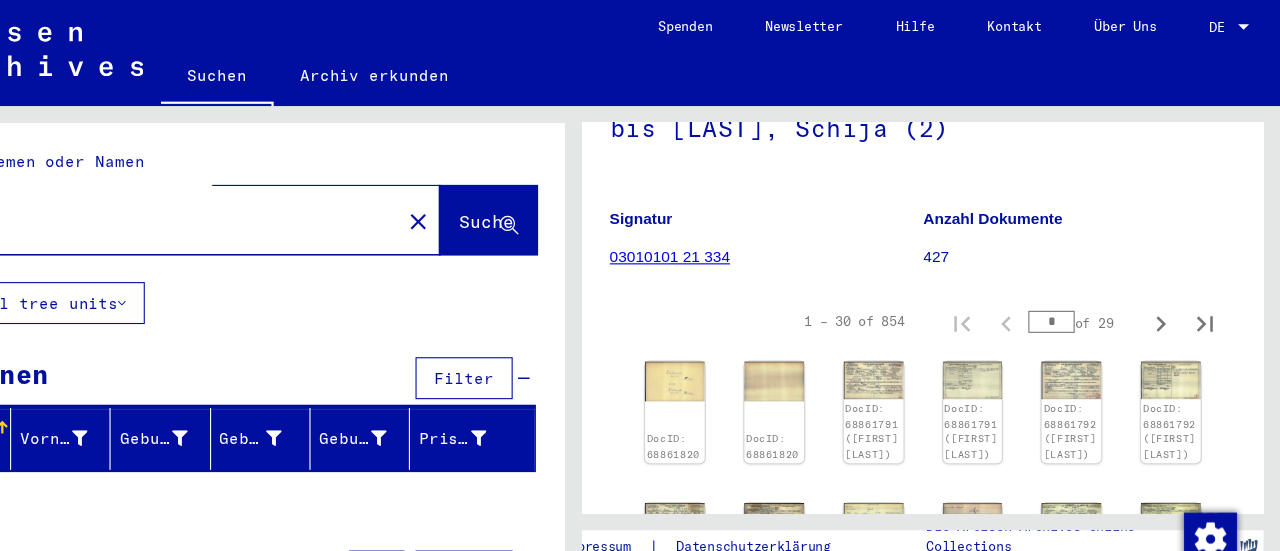 click on "*" at bounding box center [1073, 291] 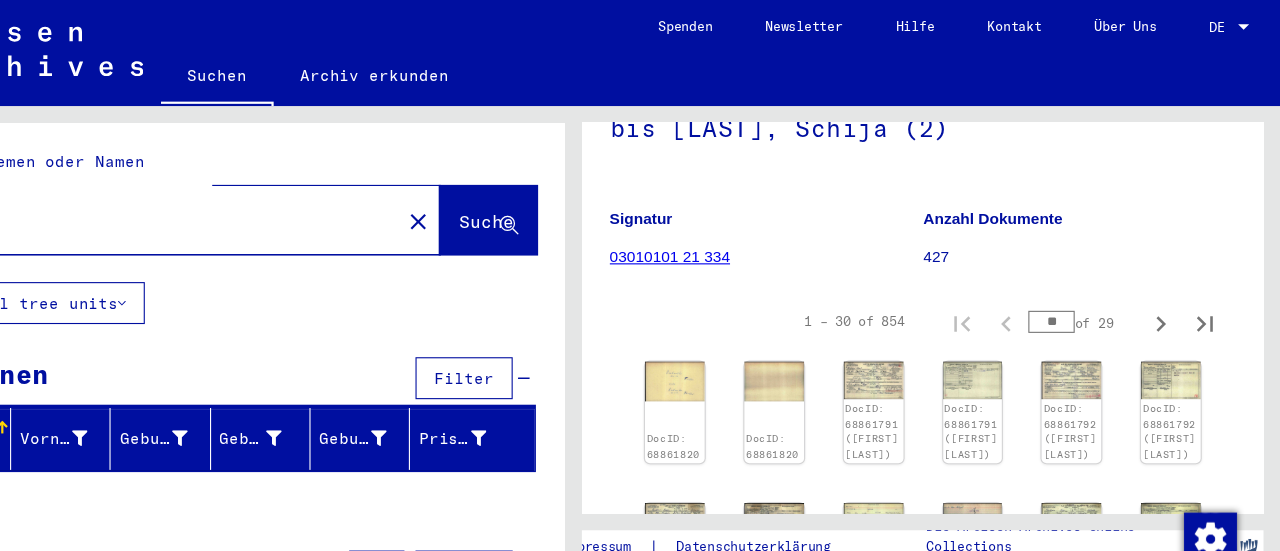 type on "**" 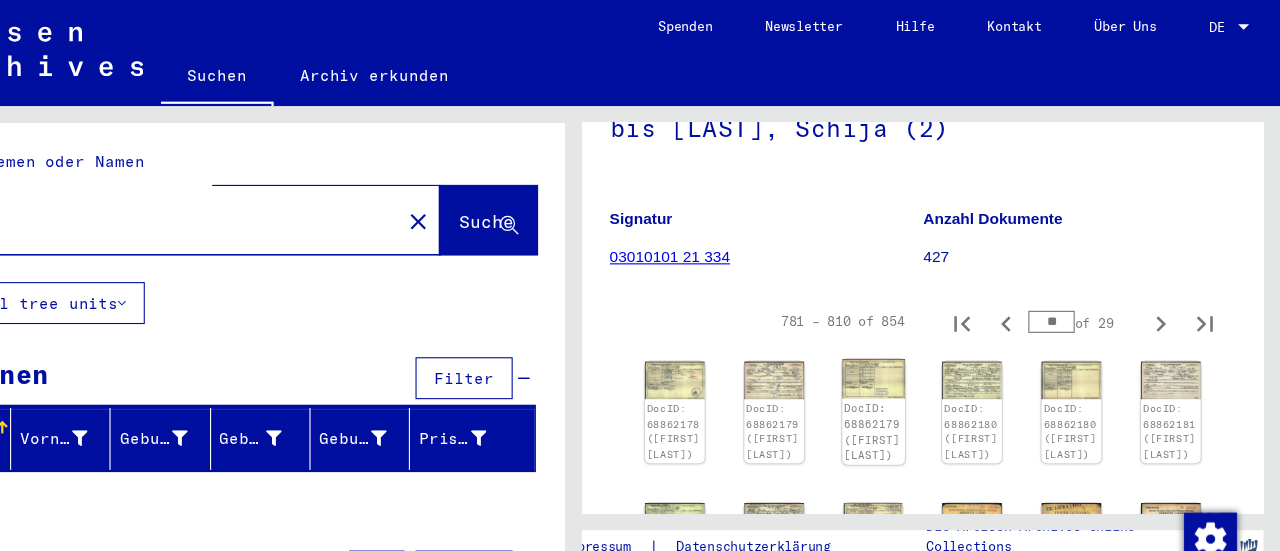 click 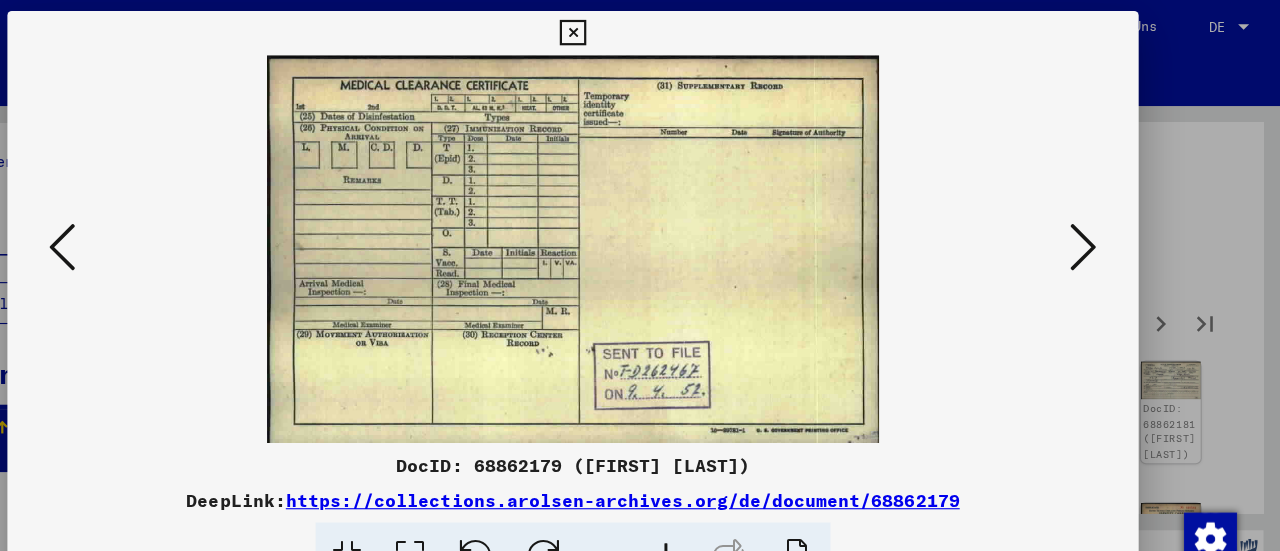 click at bounding box center [178, 224] 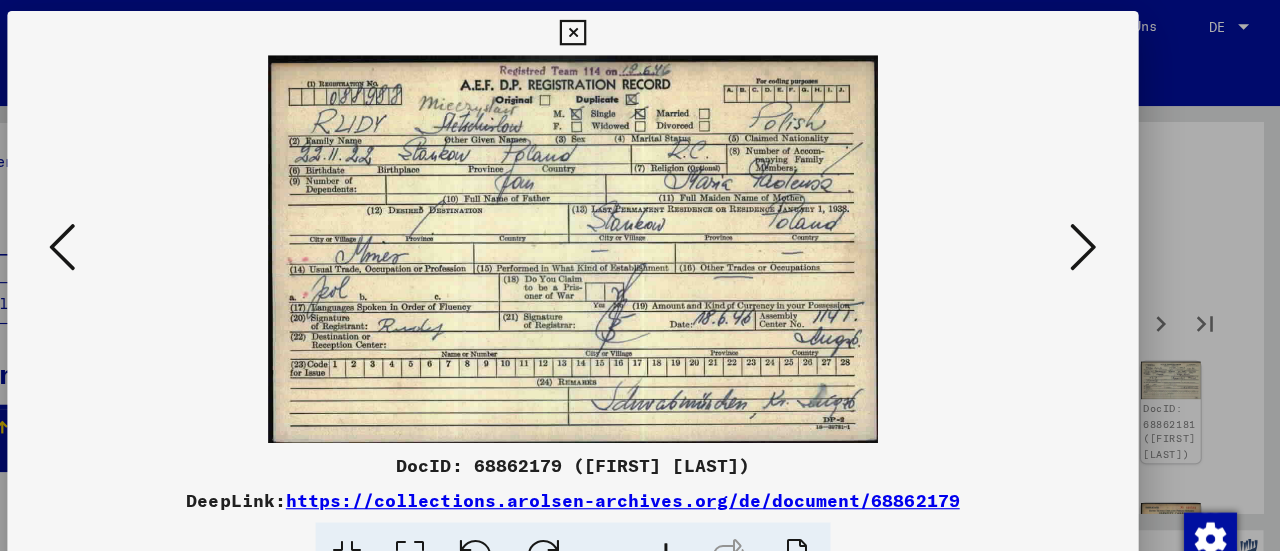 click at bounding box center (1102, 224) 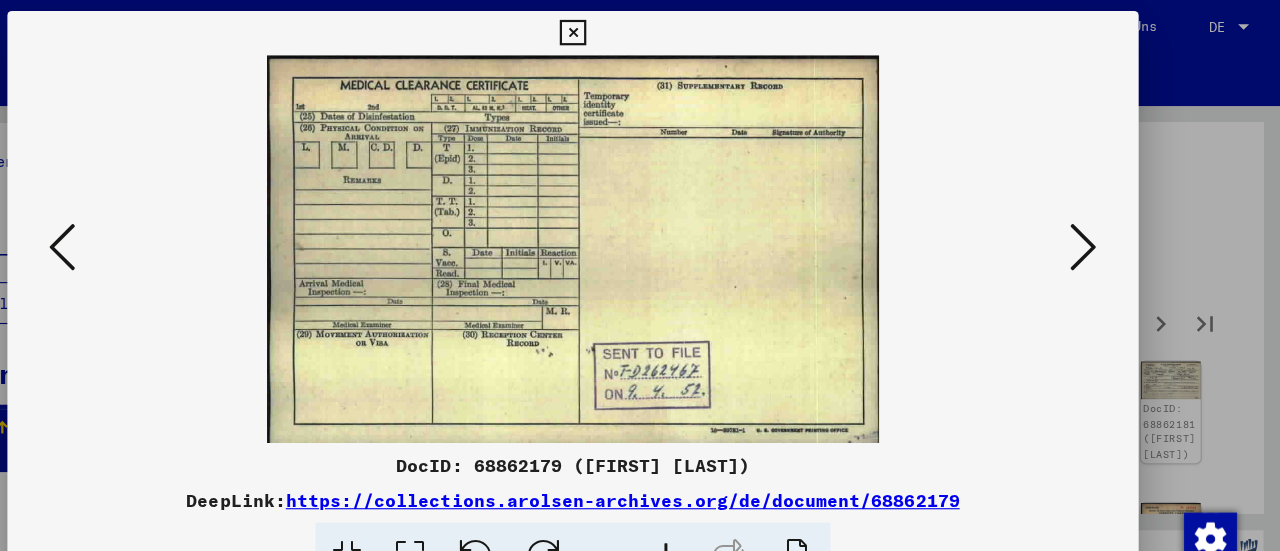 click at bounding box center (1102, 224) 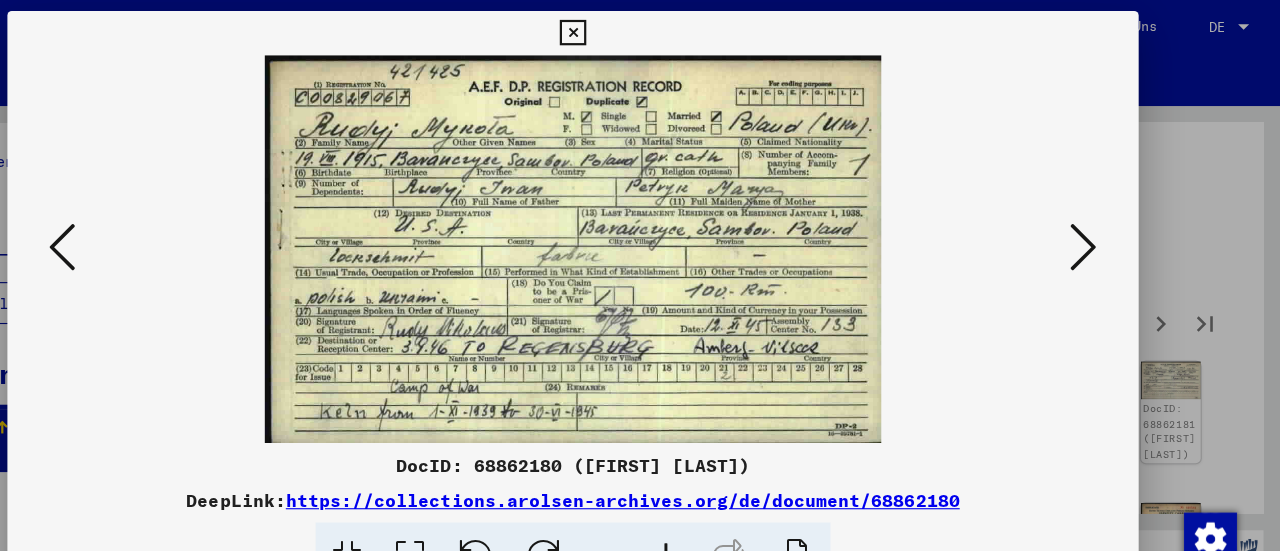 click at bounding box center (1102, 224) 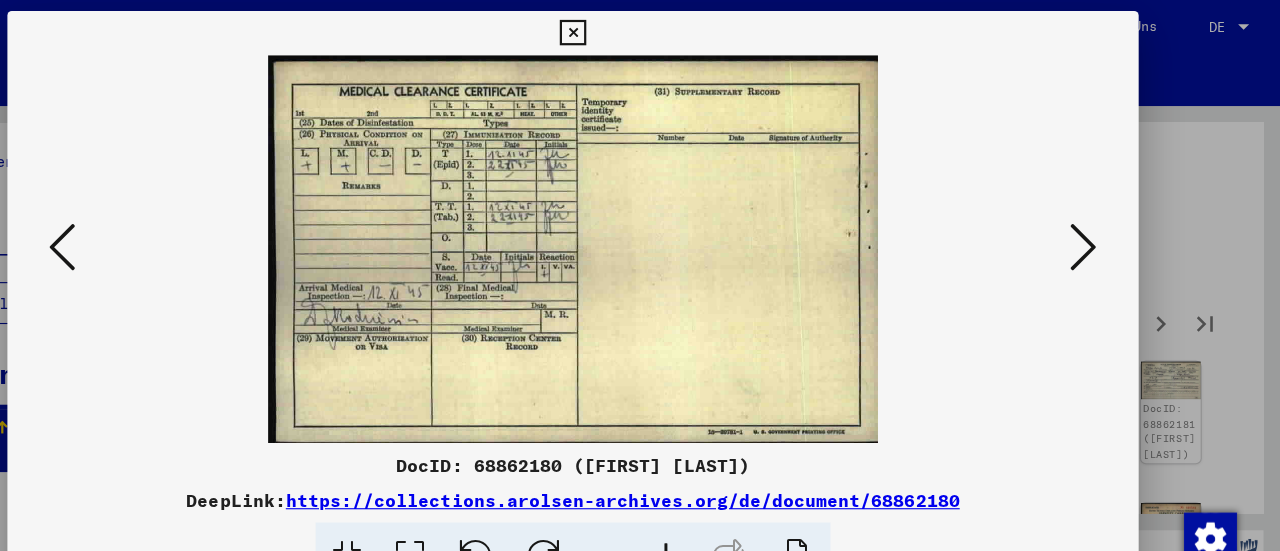 click at bounding box center (1102, 224) 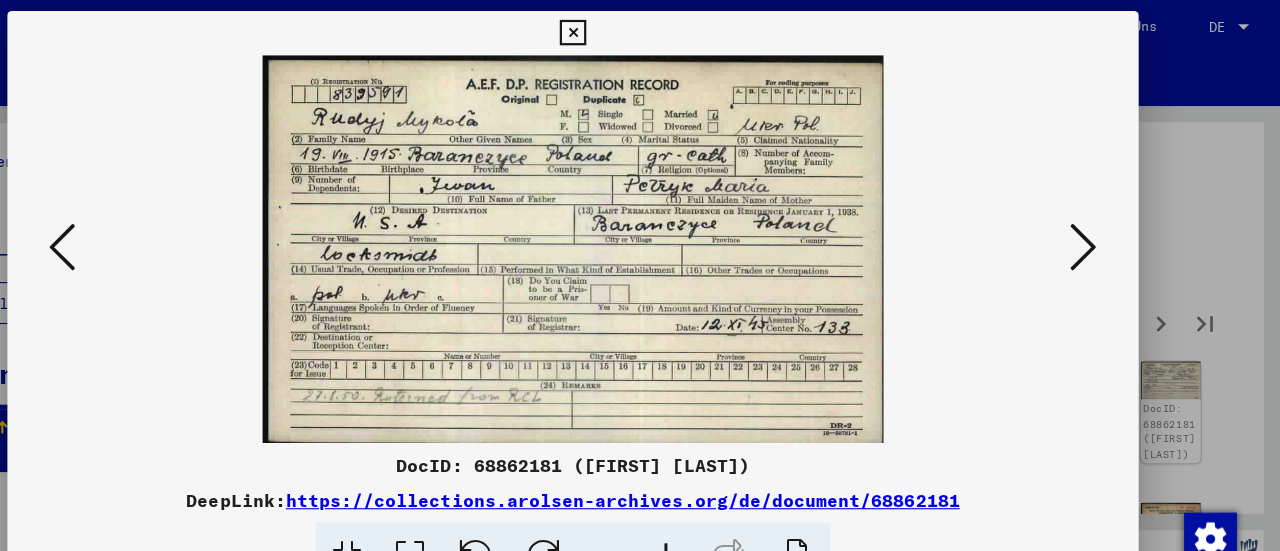 click at bounding box center (1102, 224) 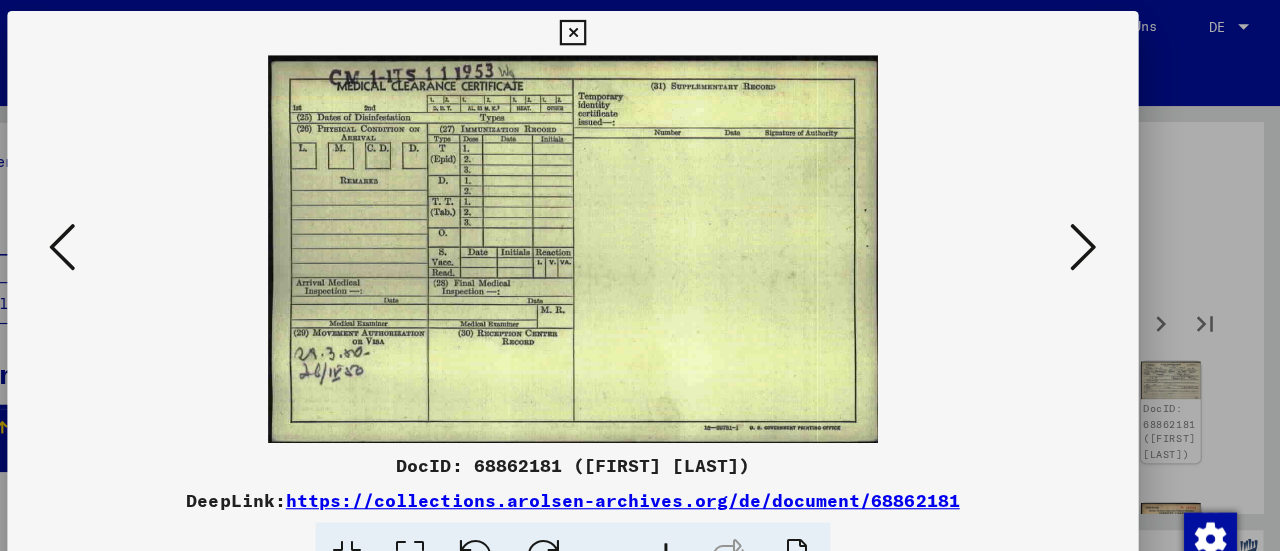 click at bounding box center [1102, 224] 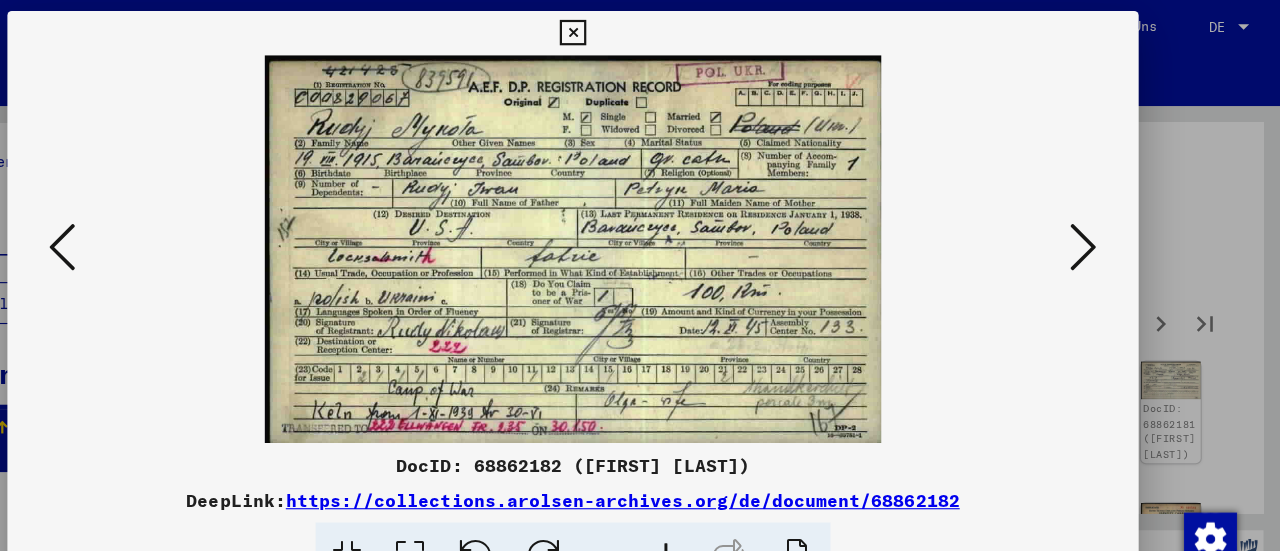 click at bounding box center [1102, 224] 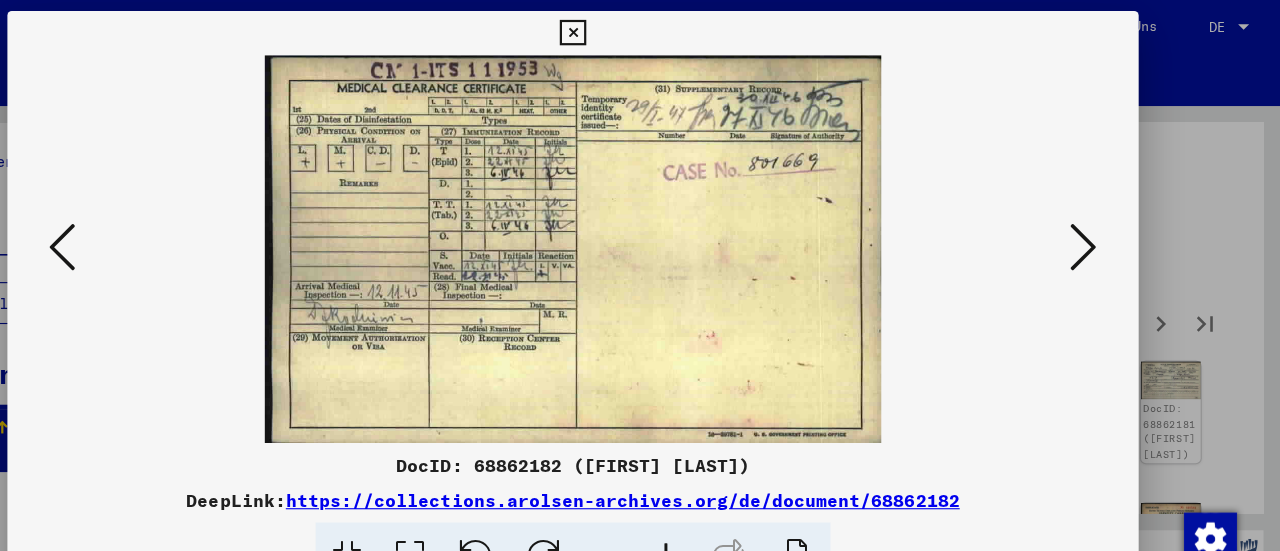 click at bounding box center [1102, 224] 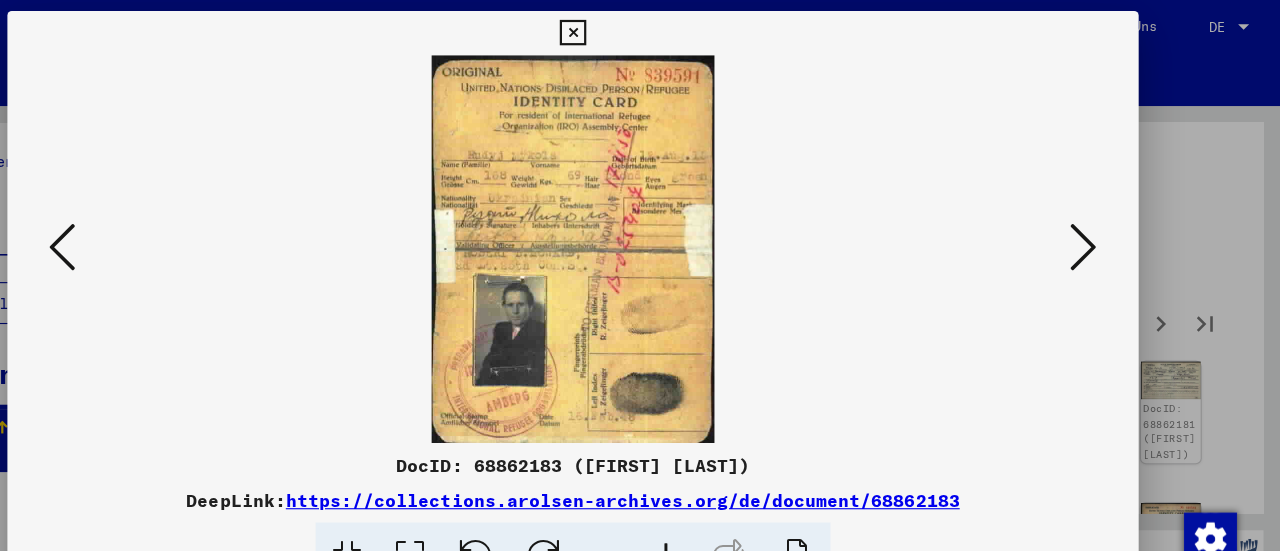 scroll, scrollTop: 0, scrollLeft: 0, axis: both 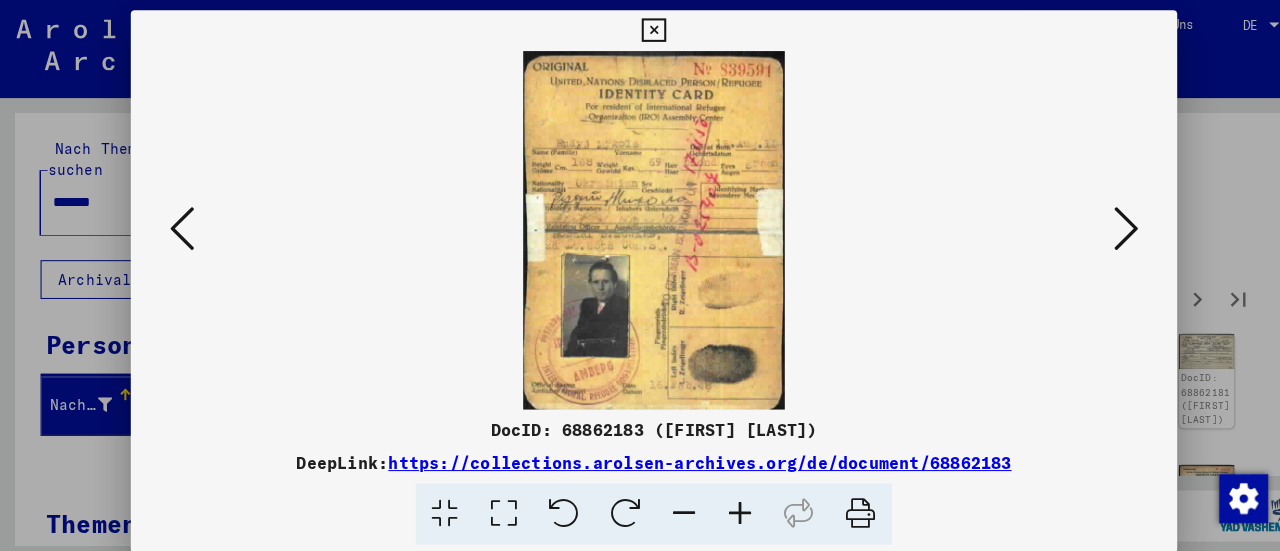 click at bounding box center [1102, 224] 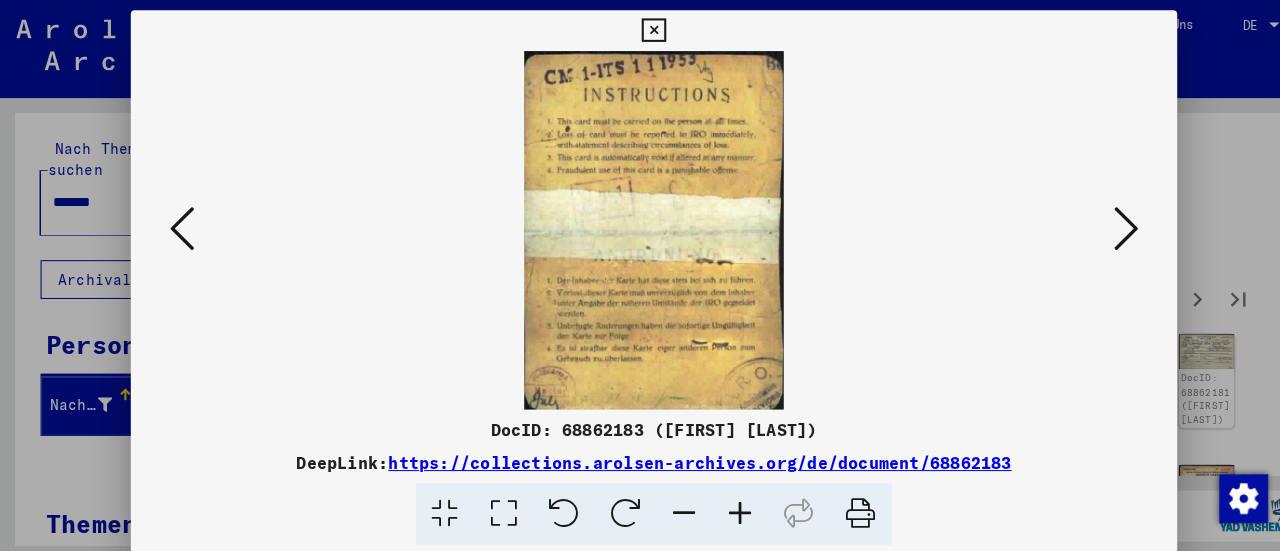 click at bounding box center (1102, 224) 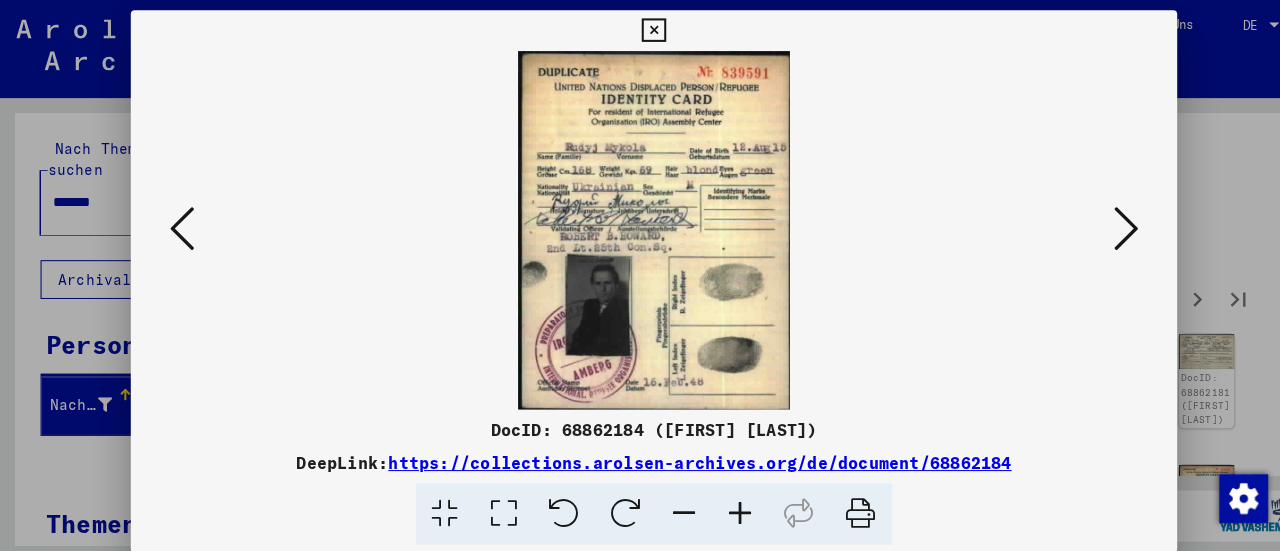 click at bounding box center [1102, 224] 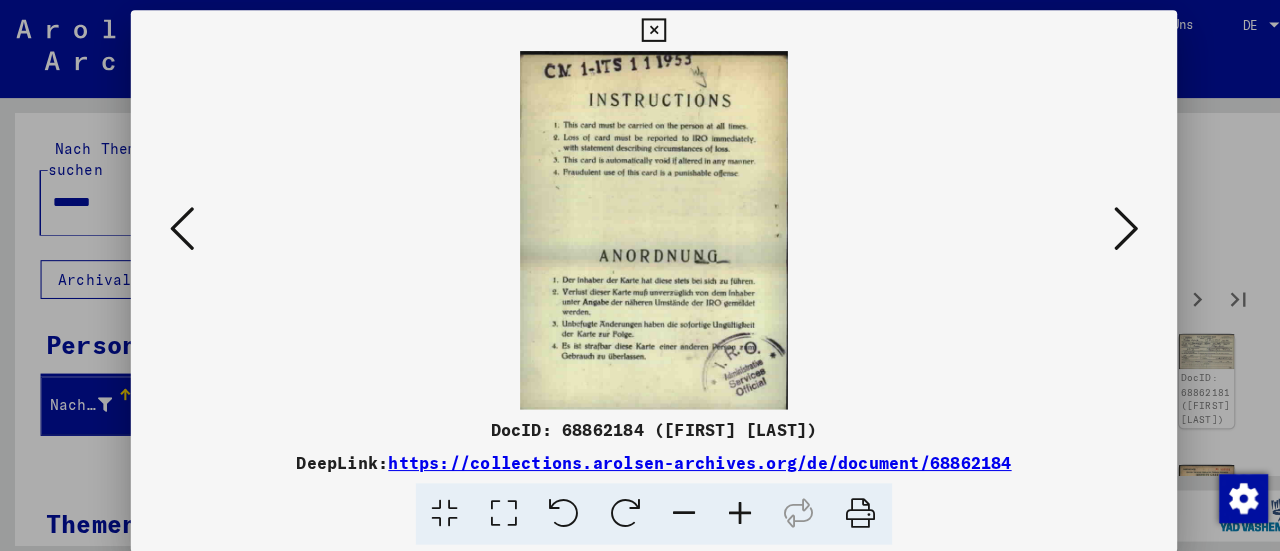 click at bounding box center (1102, 224) 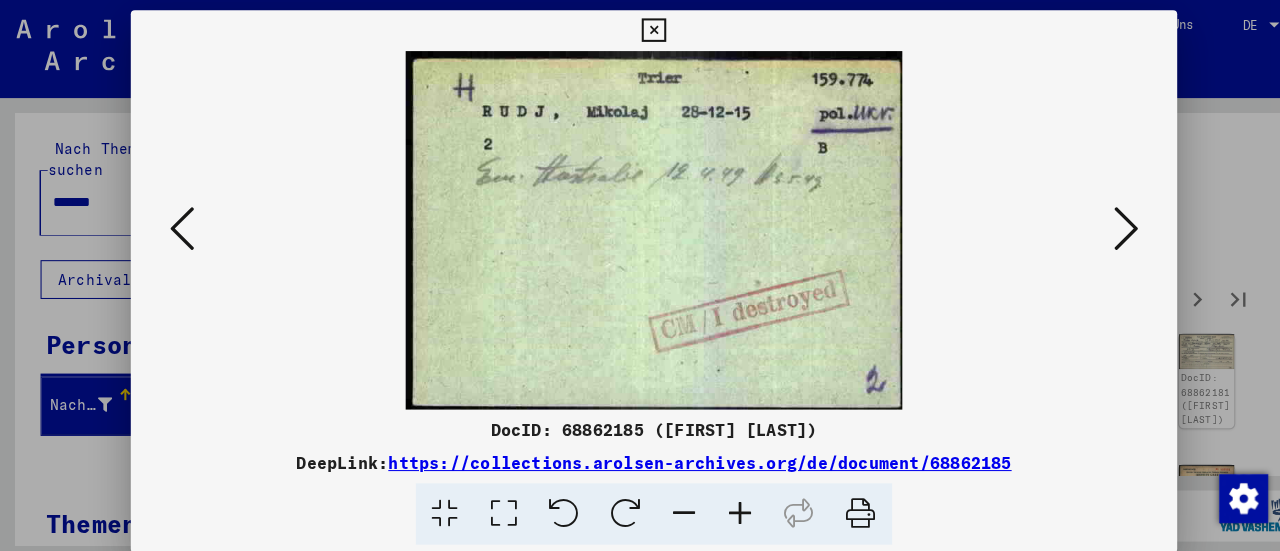 click at bounding box center (1102, 225) 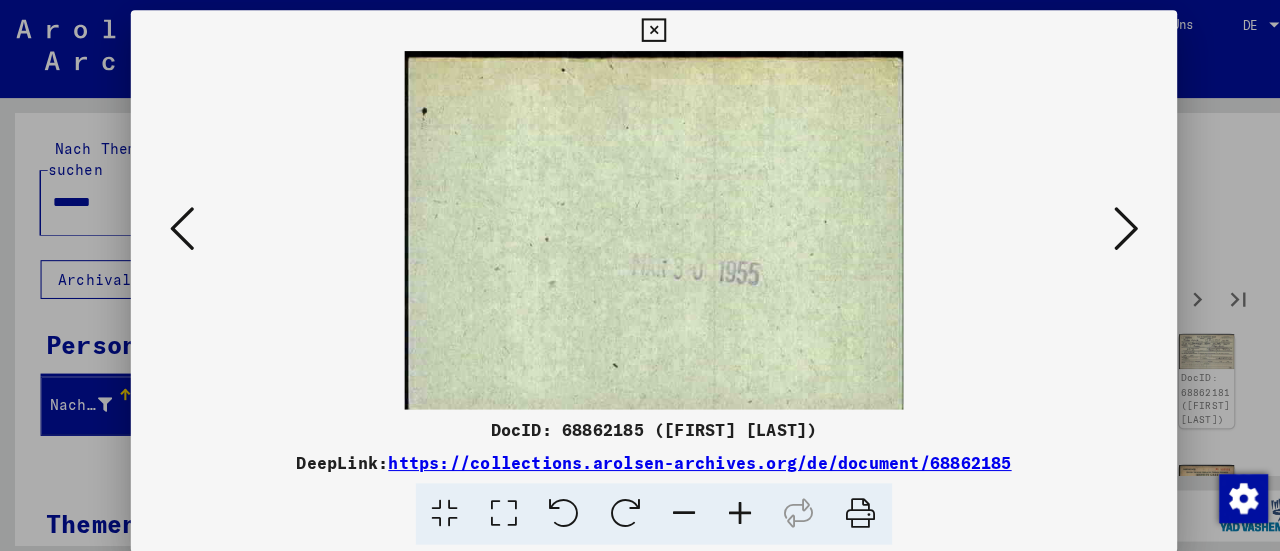 click at bounding box center [1102, 225] 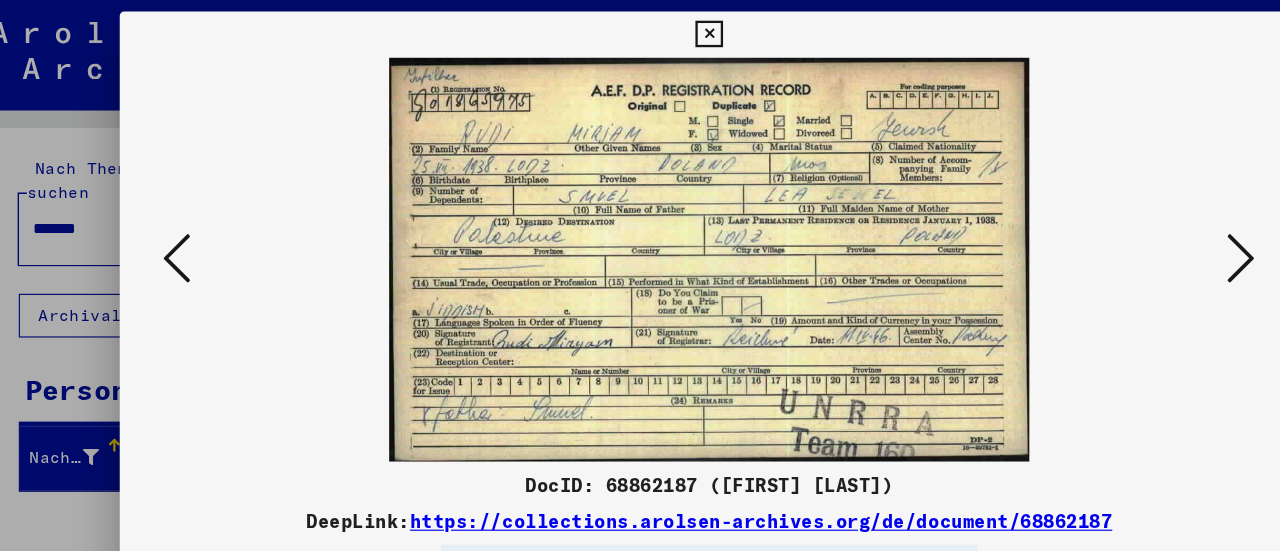 click at bounding box center [1102, 224] 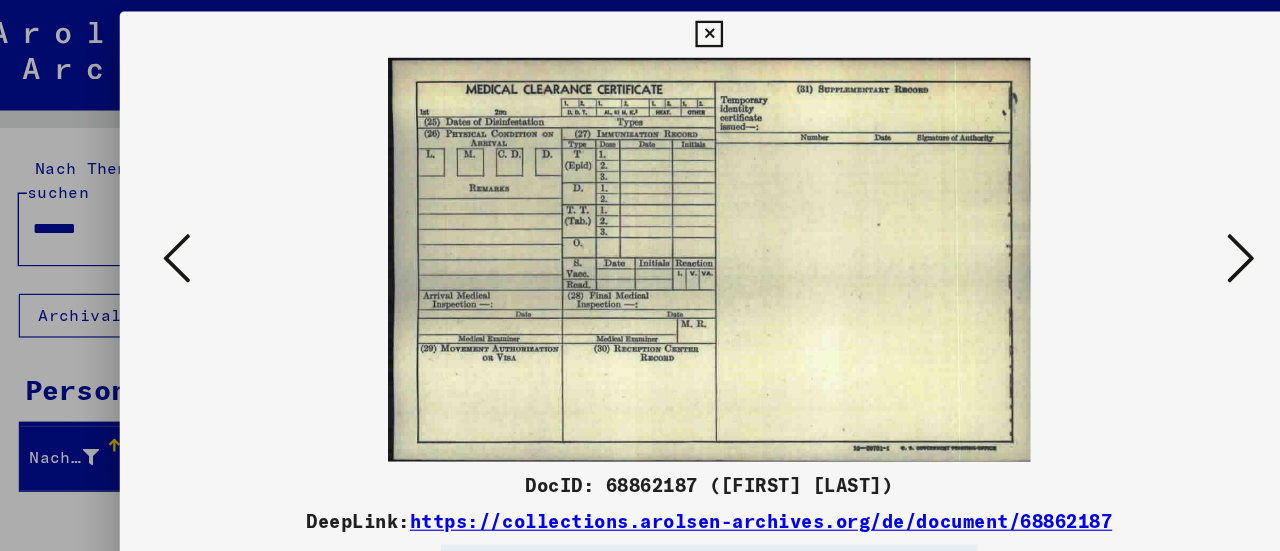 click at bounding box center (640, 225) 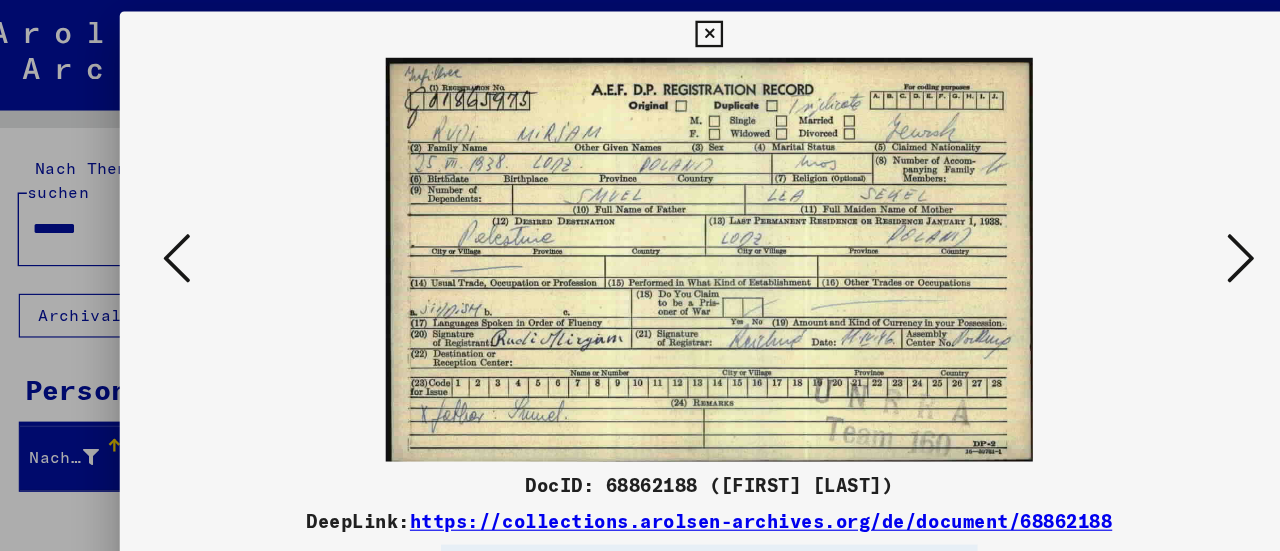 click at bounding box center (1102, 224) 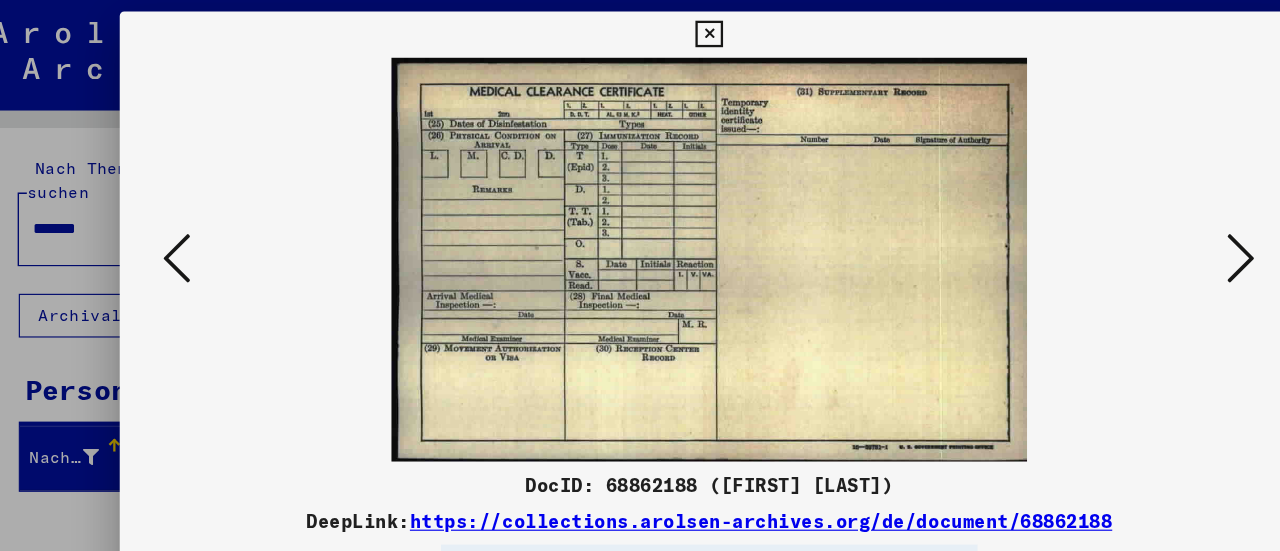 click at bounding box center (1102, 224) 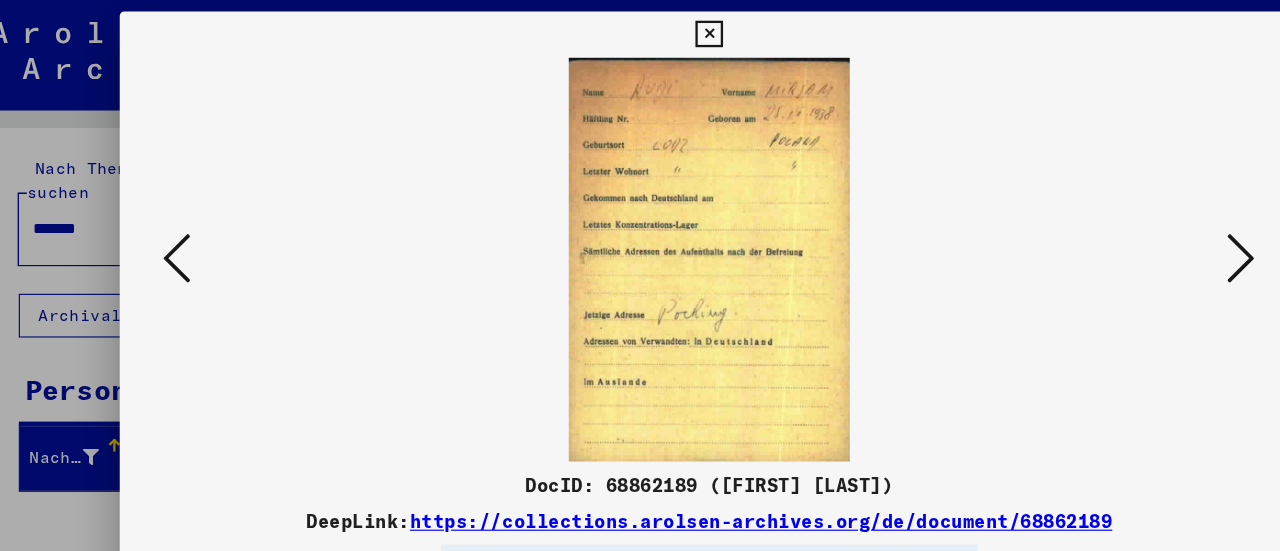 click at bounding box center (1102, 224) 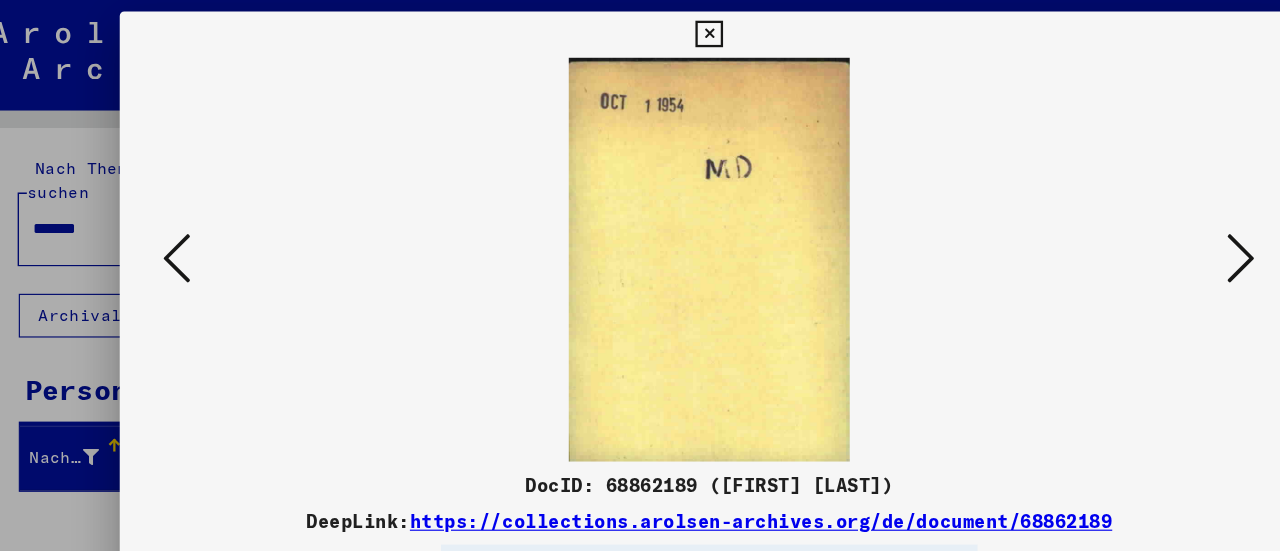click at bounding box center (1102, 224) 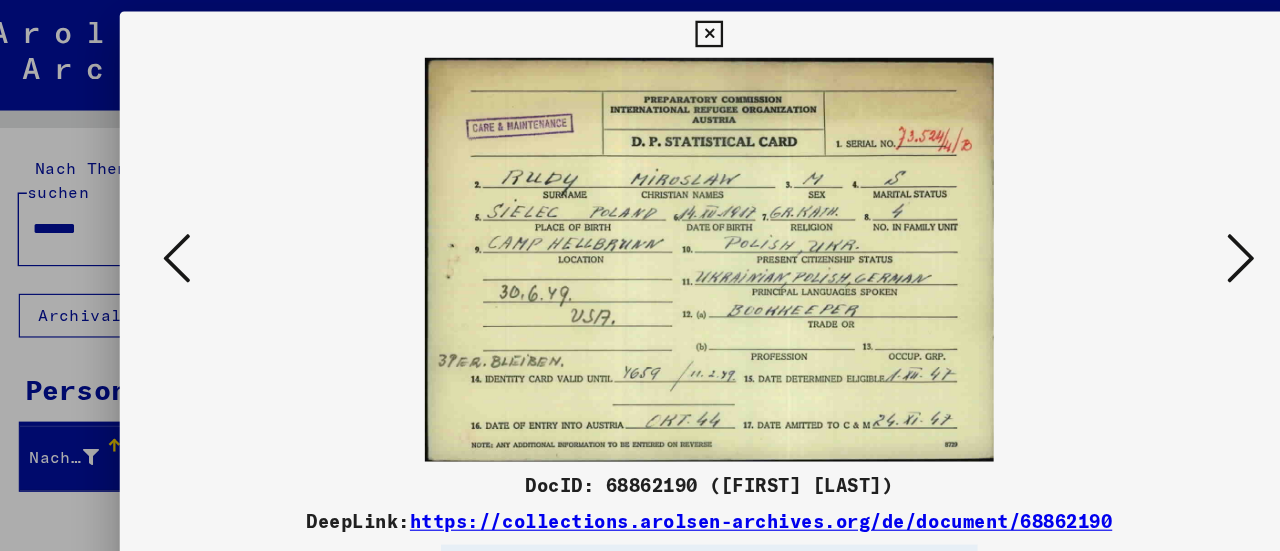 click at bounding box center (1102, 225) 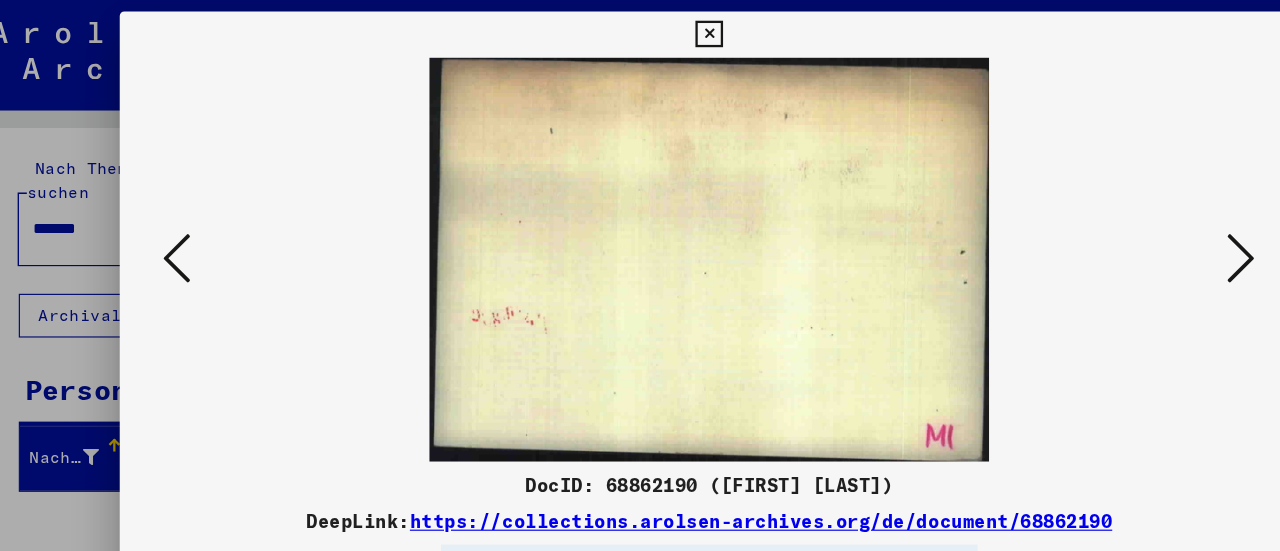 click at bounding box center (1102, 225) 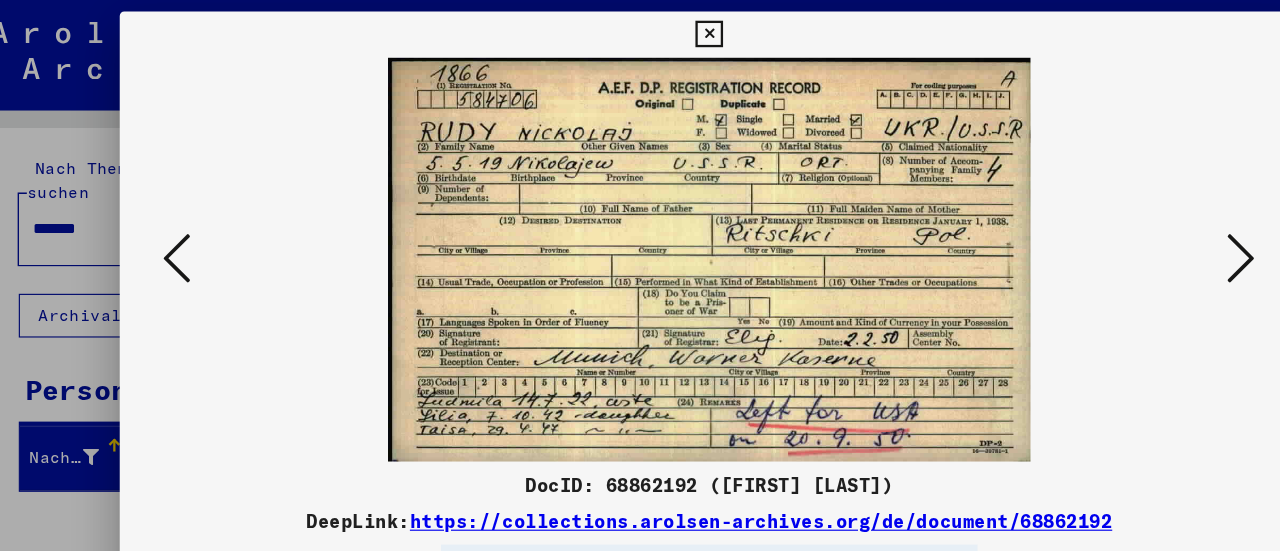 click at bounding box center [1102, 224] 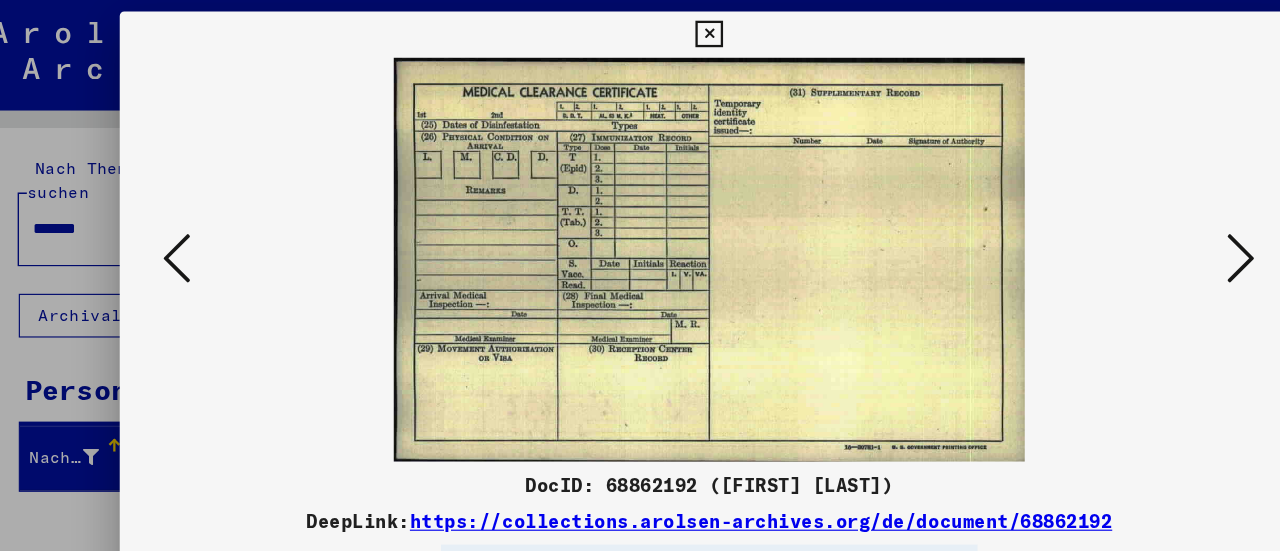 click at bounding box center [1102, 224] 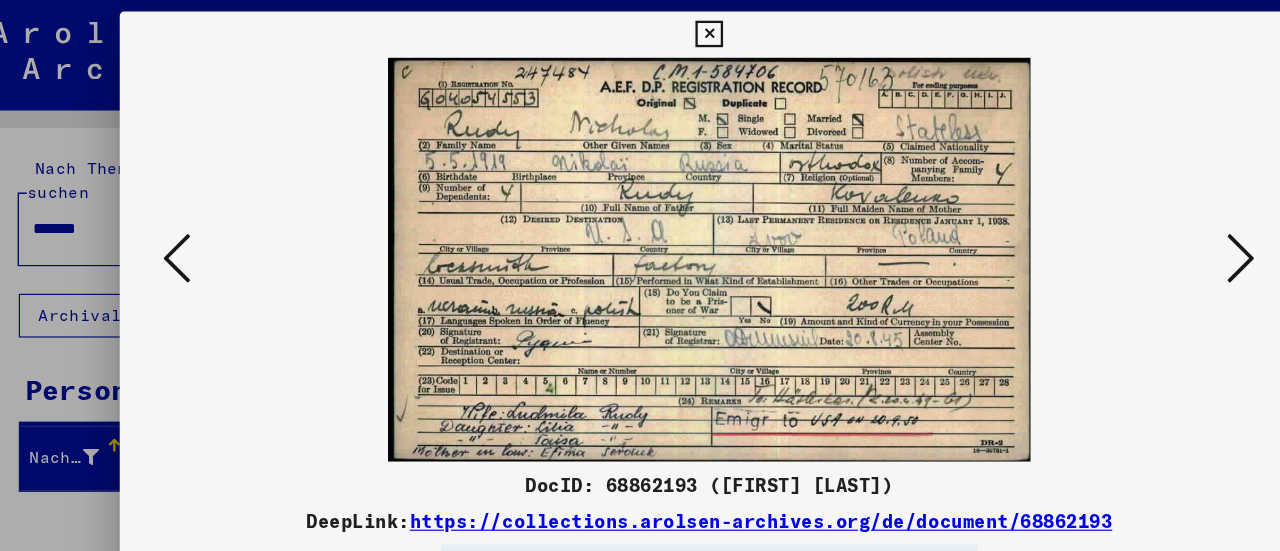 click at bounding box center (1102, 224) 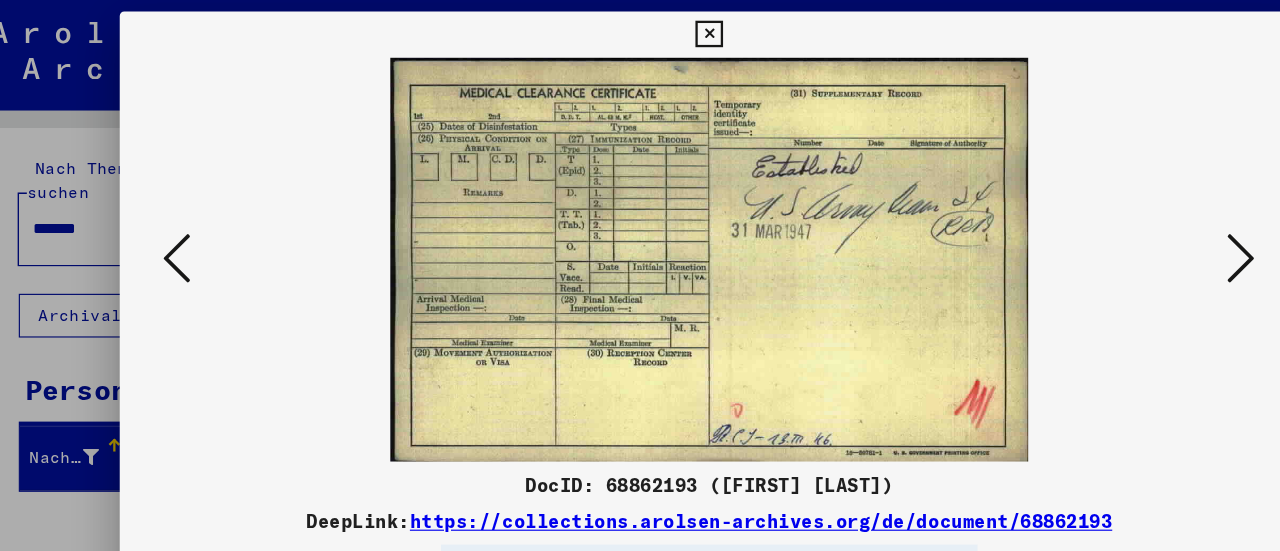 click at bounding box center (1102, 224) 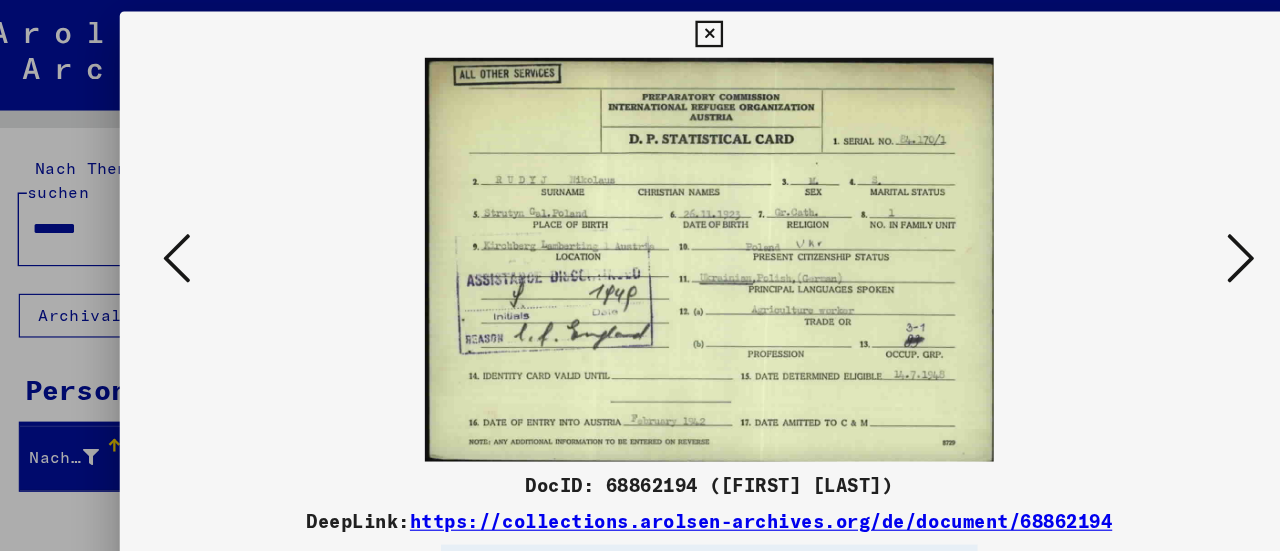 click at bounding box center (1102, 224) 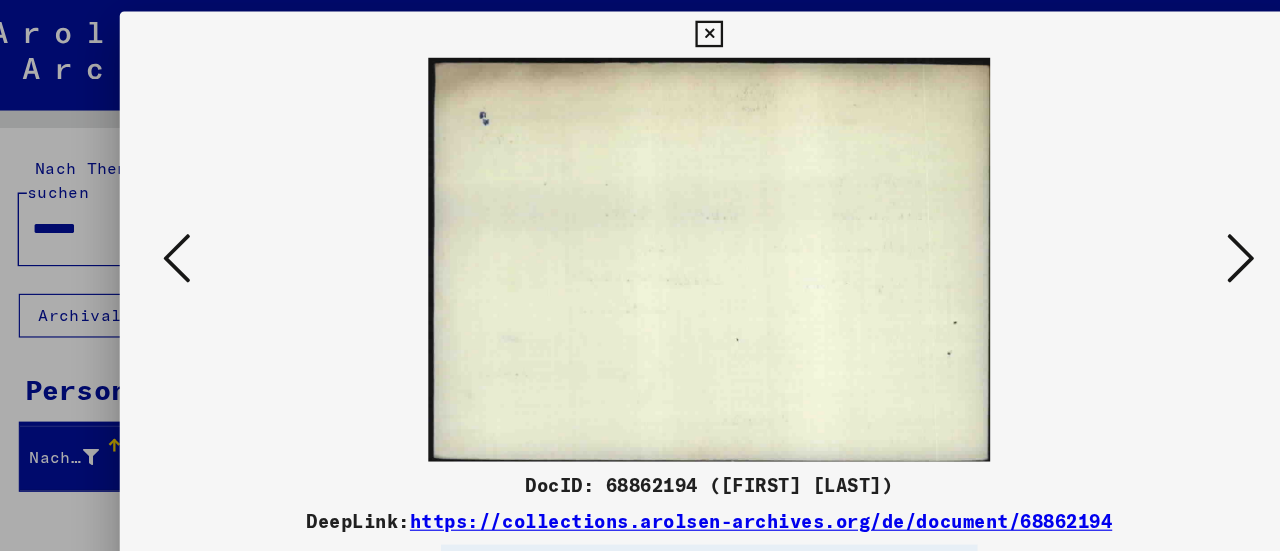 click at bounding box center (1102, 224) 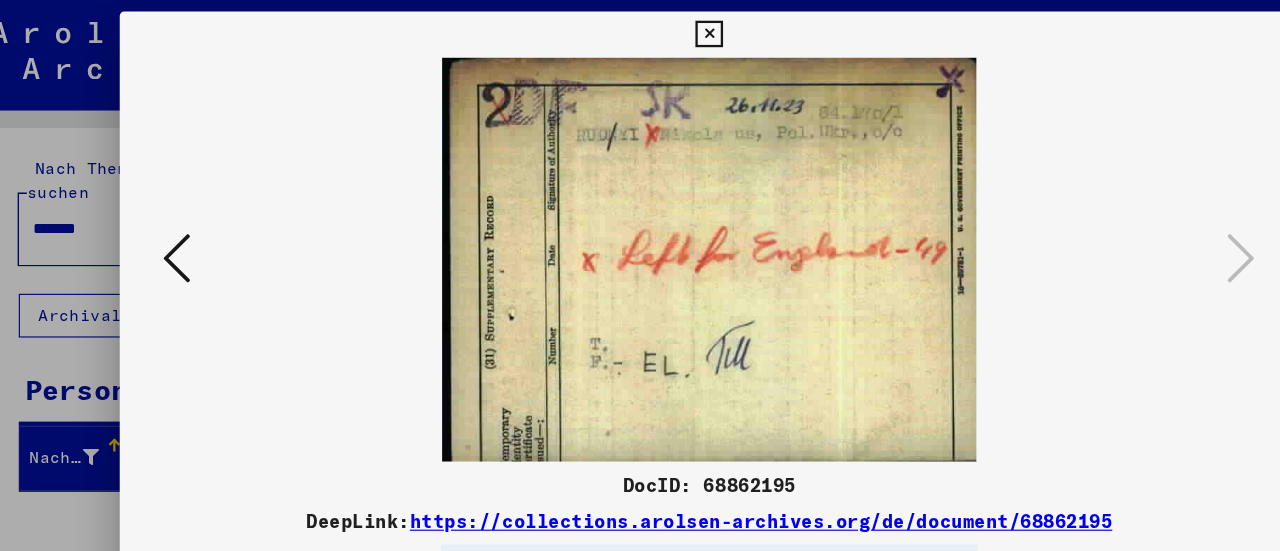 click at bounding box center [639, 30] 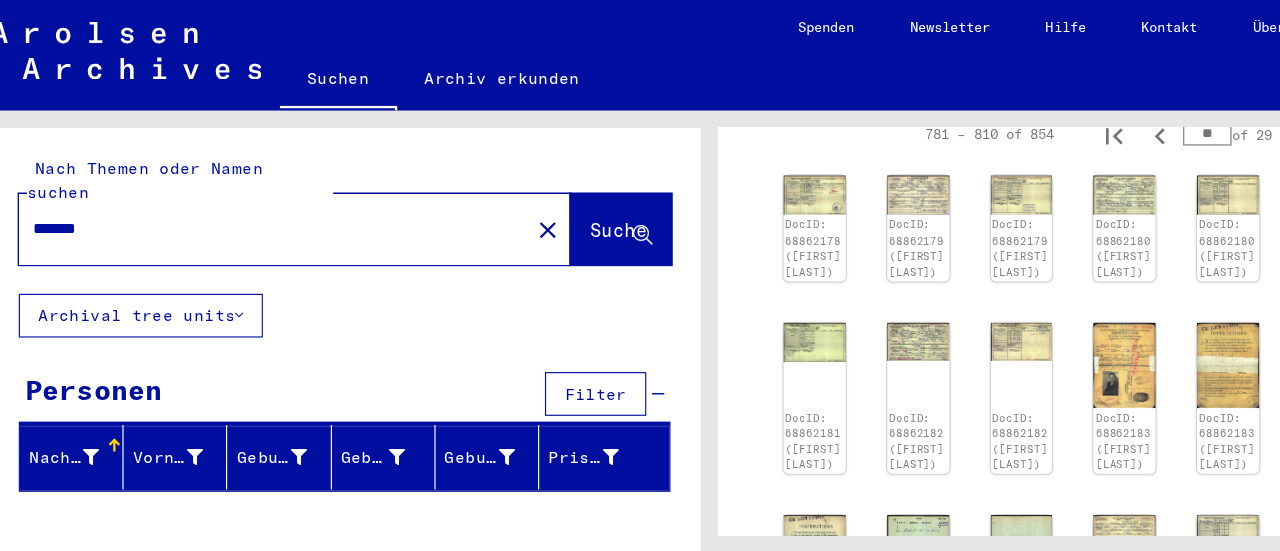 scroll, scrollTop: 386, scrollLeft: 0, axis: vertical 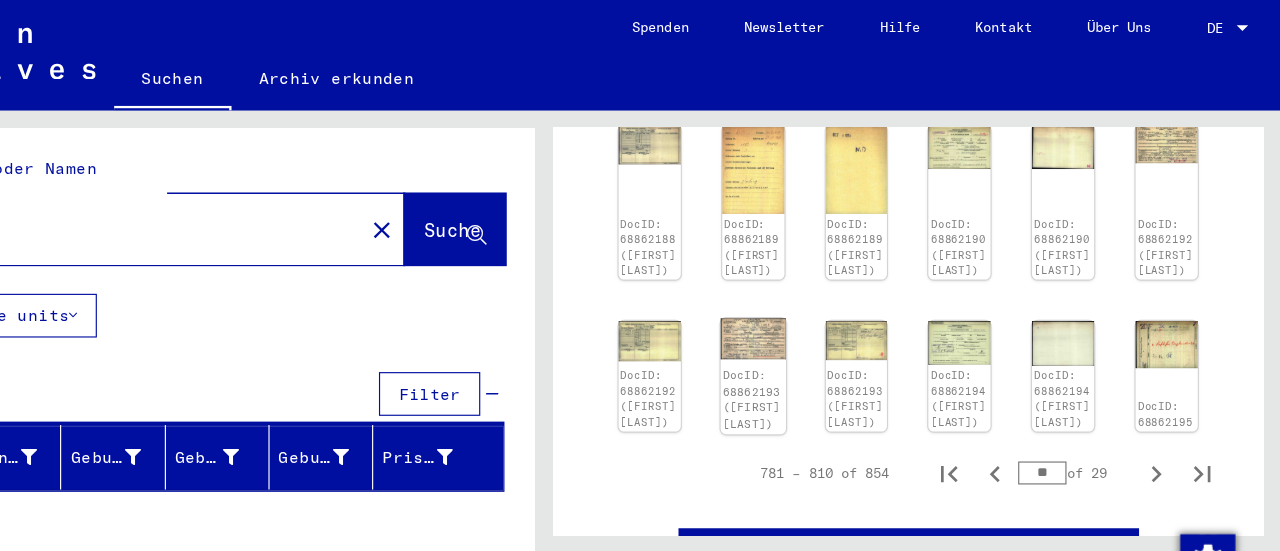 click 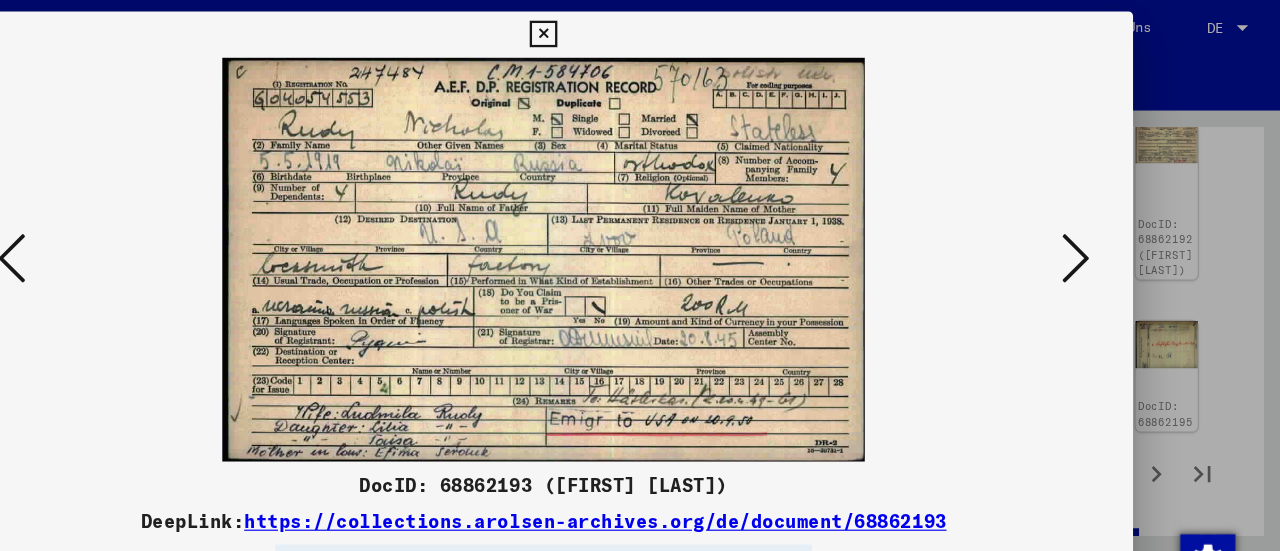 click at bounding box center [1102, 225] 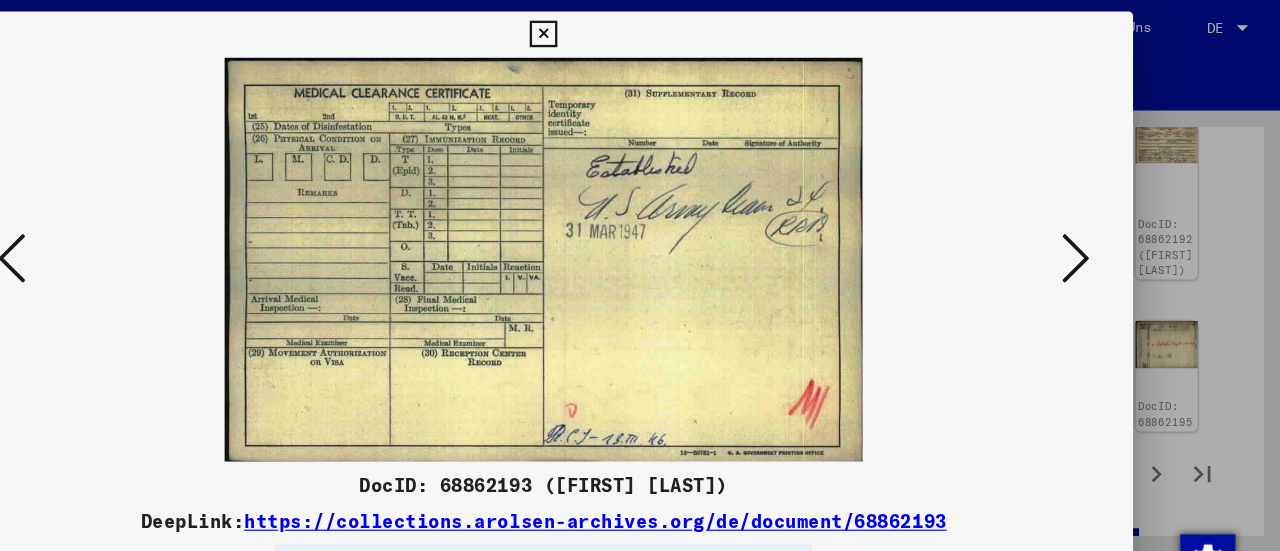 click at bounding box center [1102, 225] 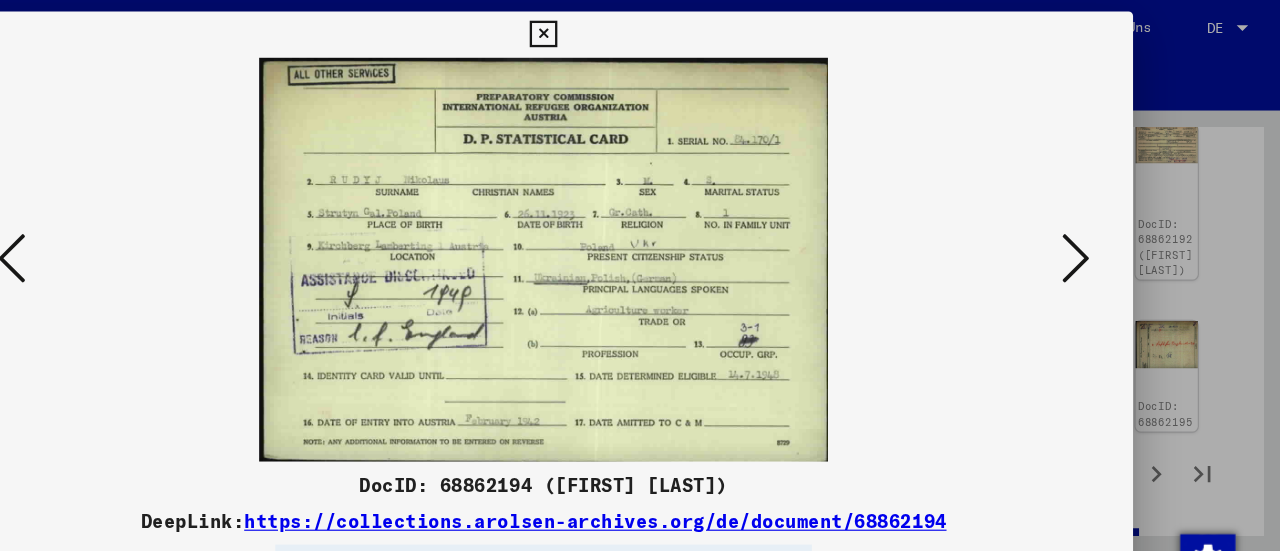click at bounding box center (1102, 225) 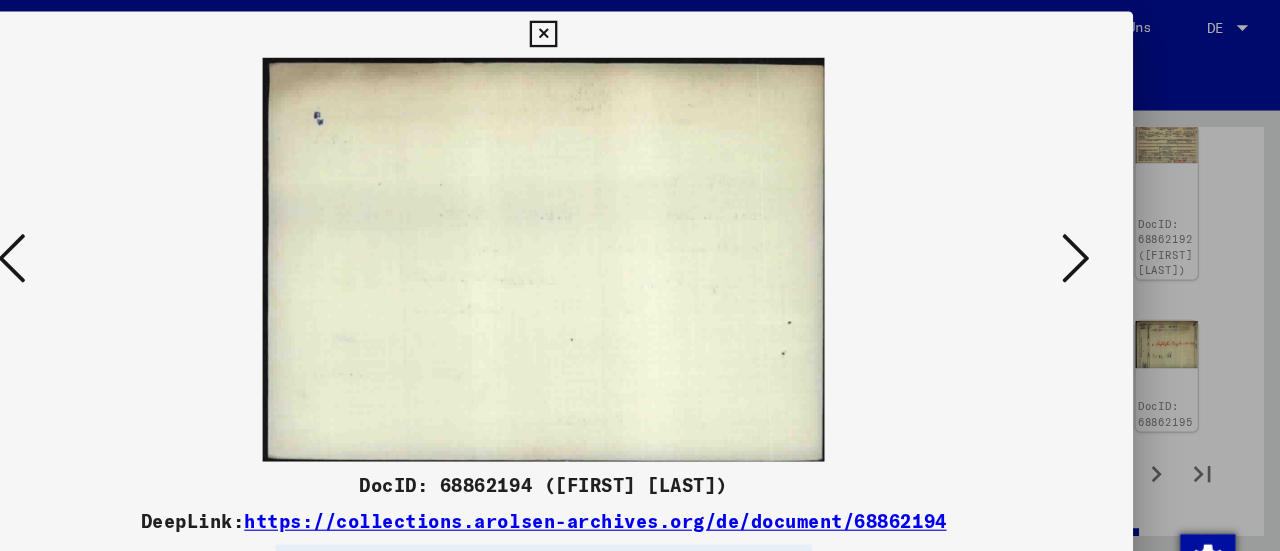 click at bounding box center [1102, 225] 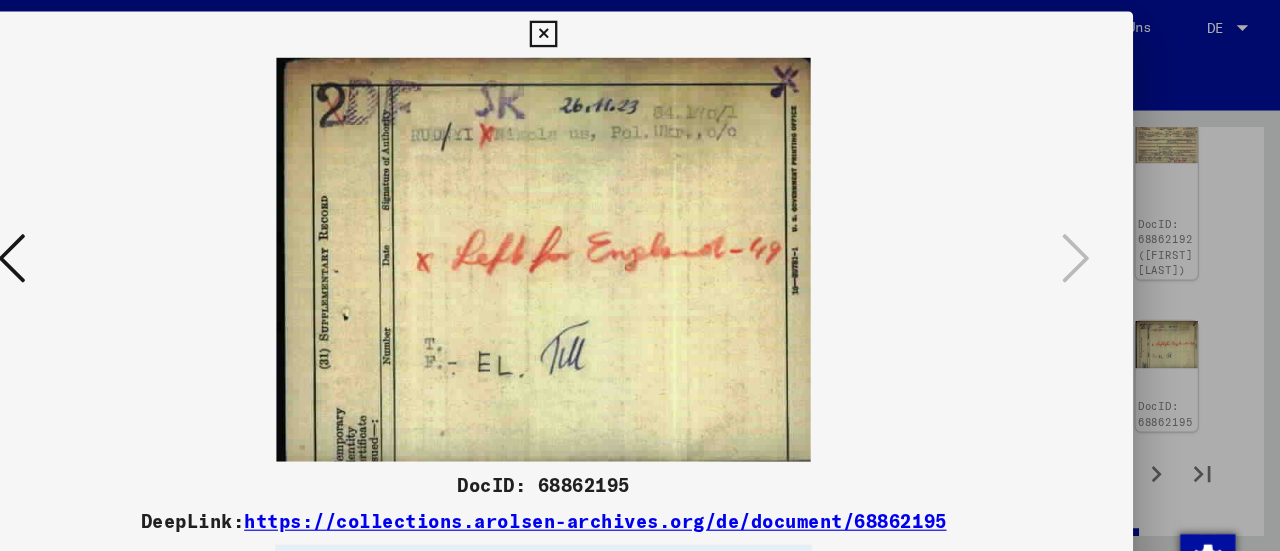 click at bounding box center (639, 30) 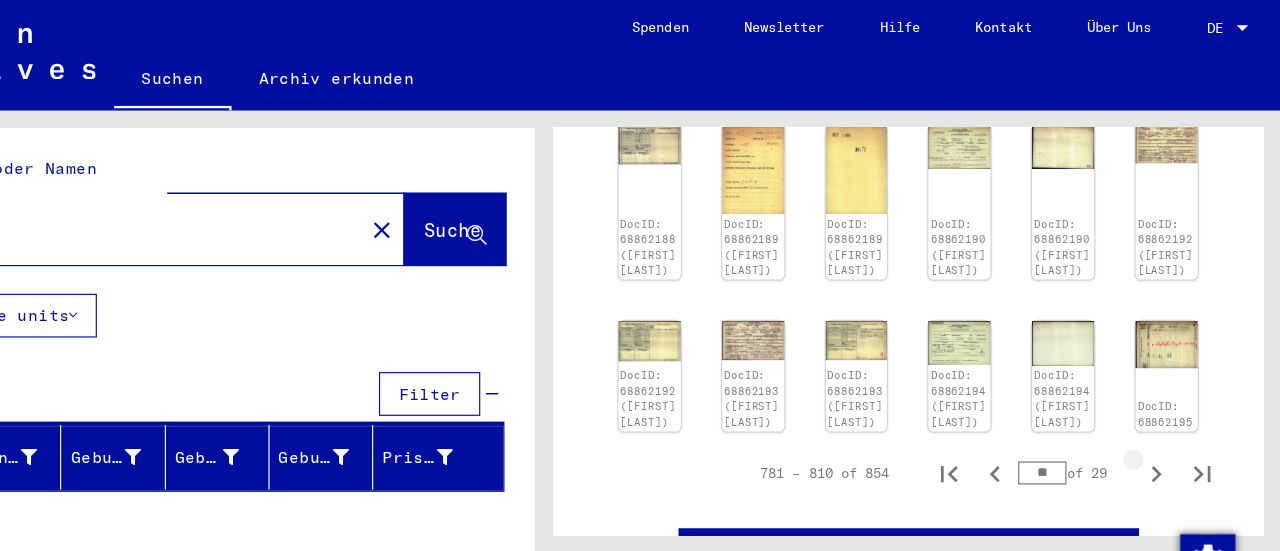 click 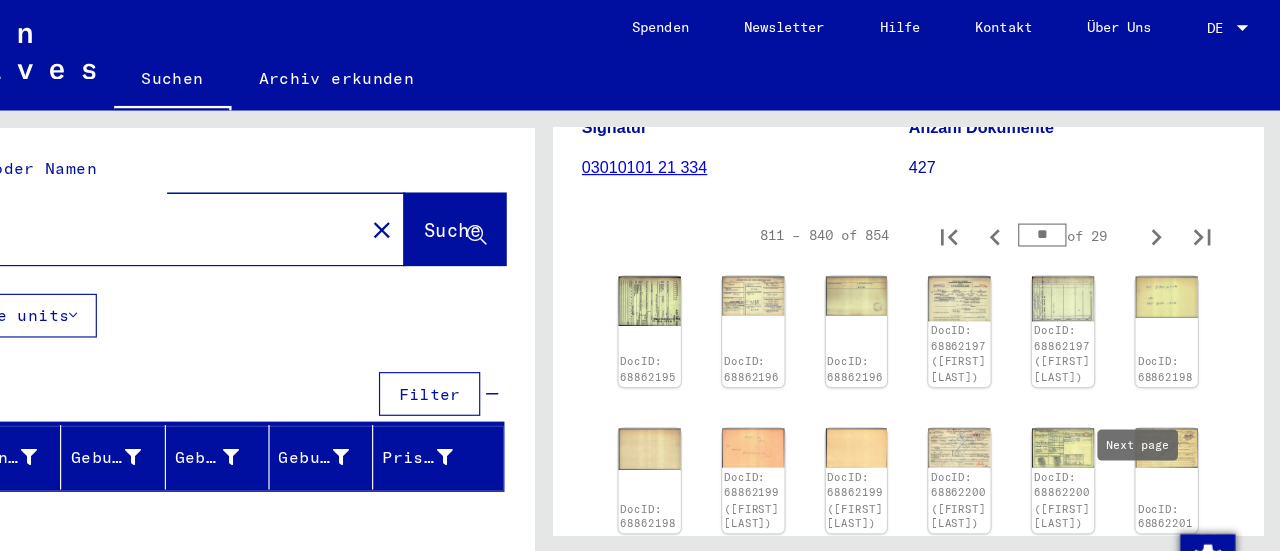 scroll, scrollTop: 298, scrollLeft: 0, axis: vertical 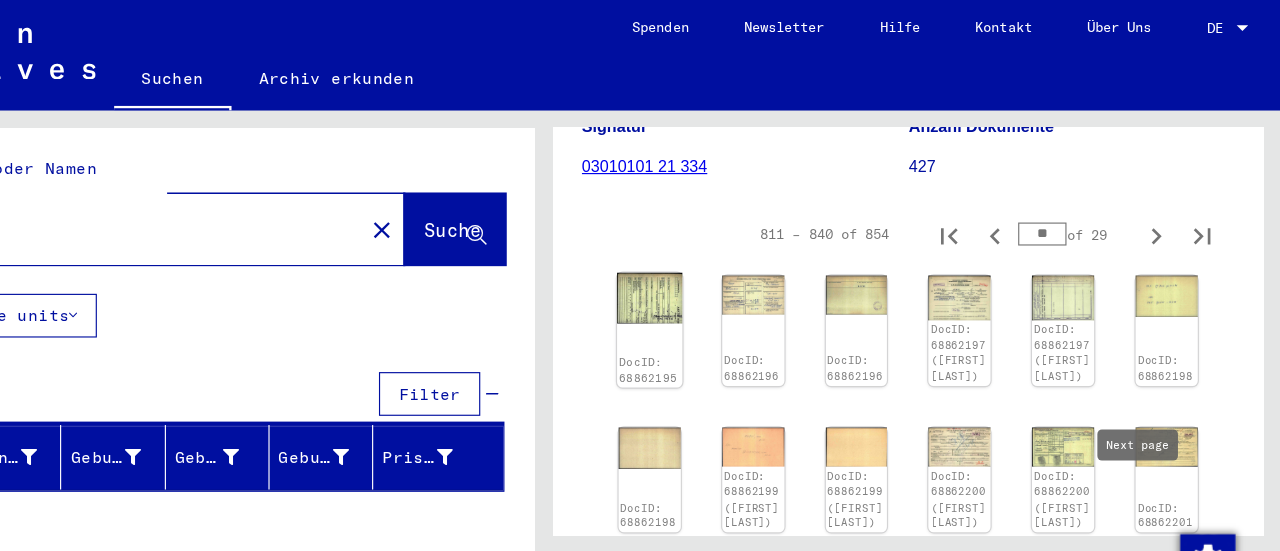 click on "DocID: 68862195" 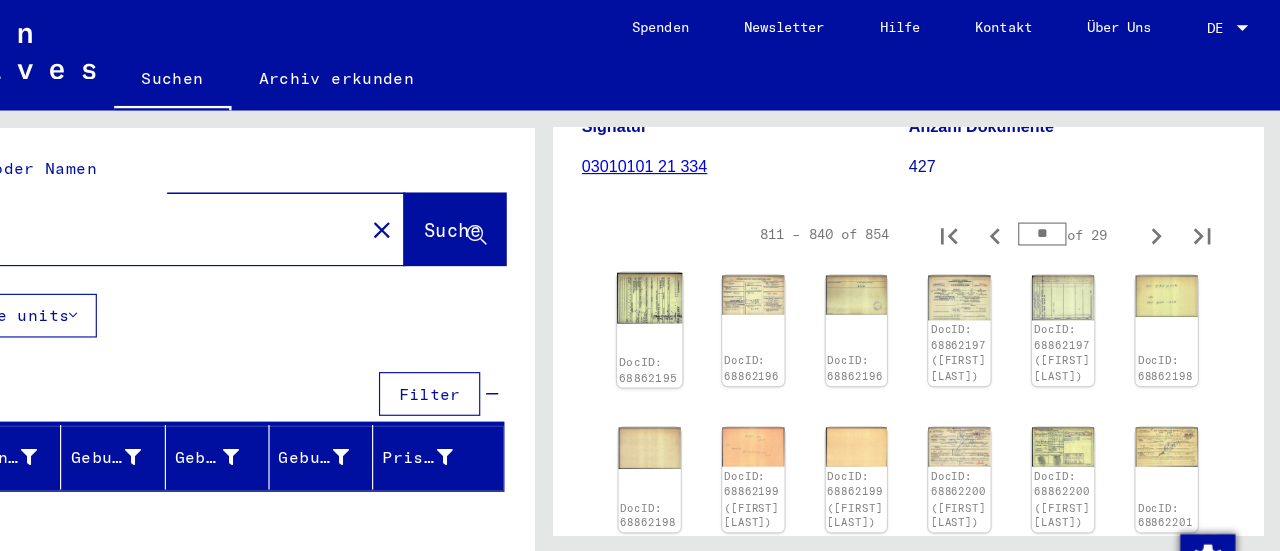 click 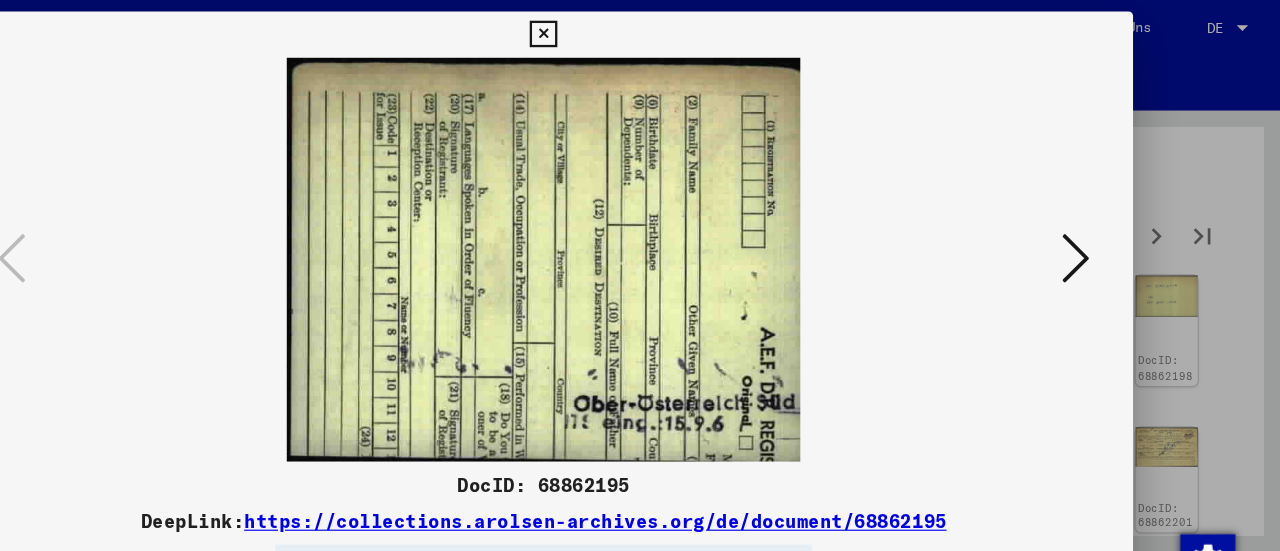 click at bounding box center (1102, 224) 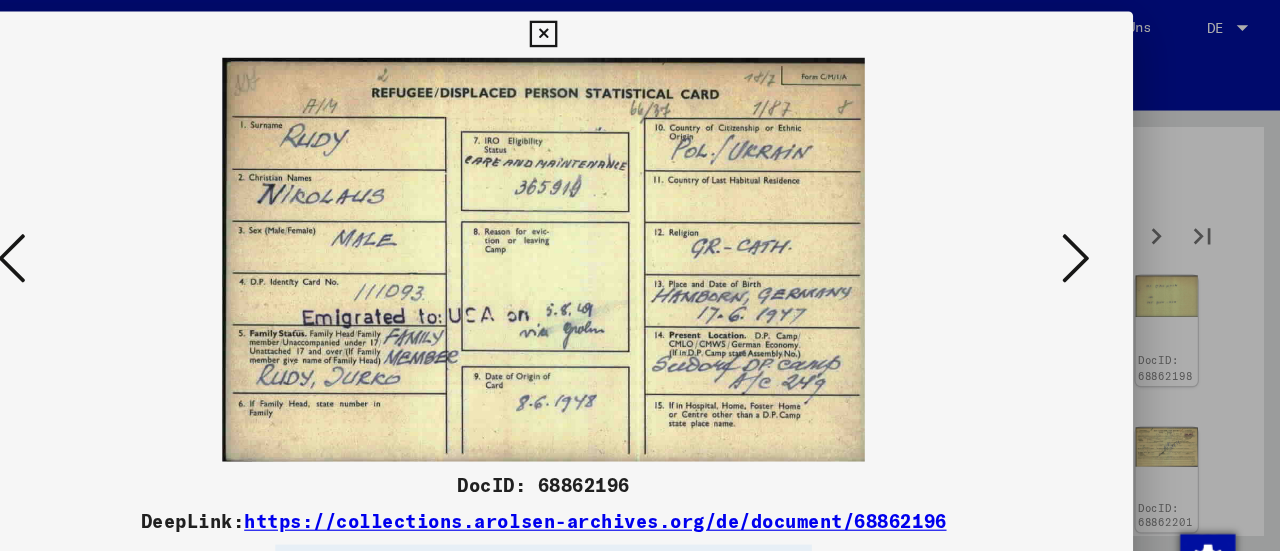 click at bounding box center [1102, 225] 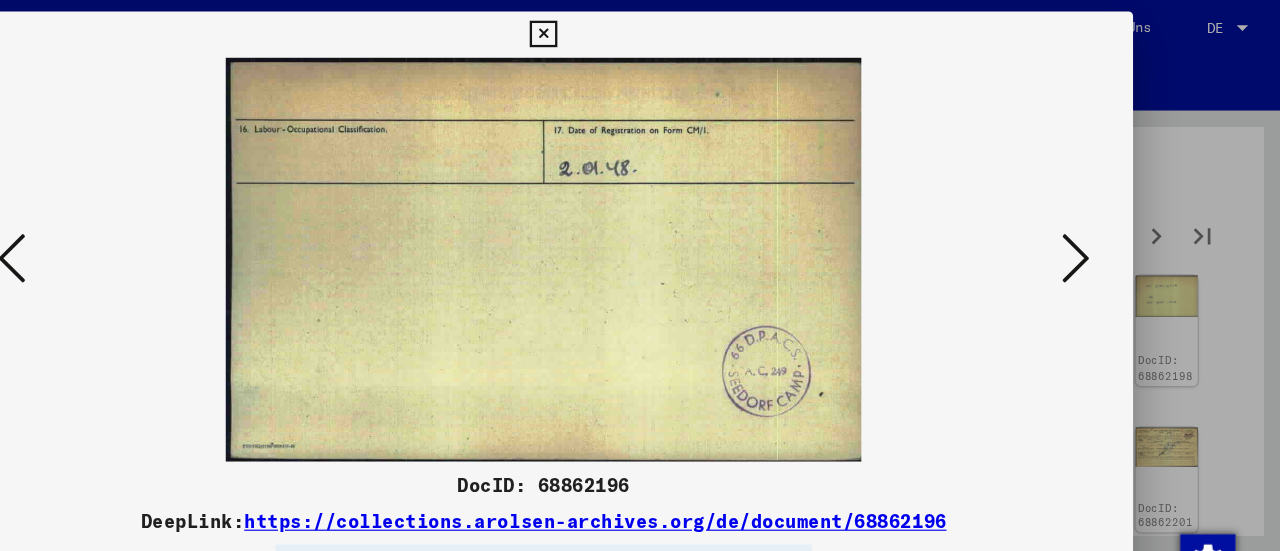 click at bounding box center (1102, 225) 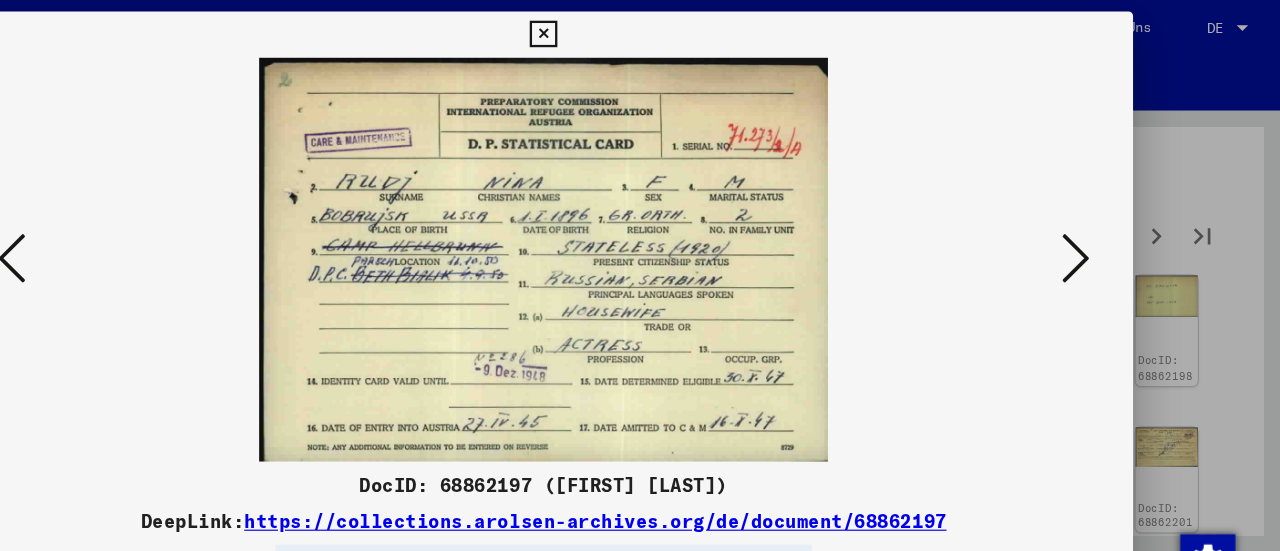 click at bounding box center (1102, 225) 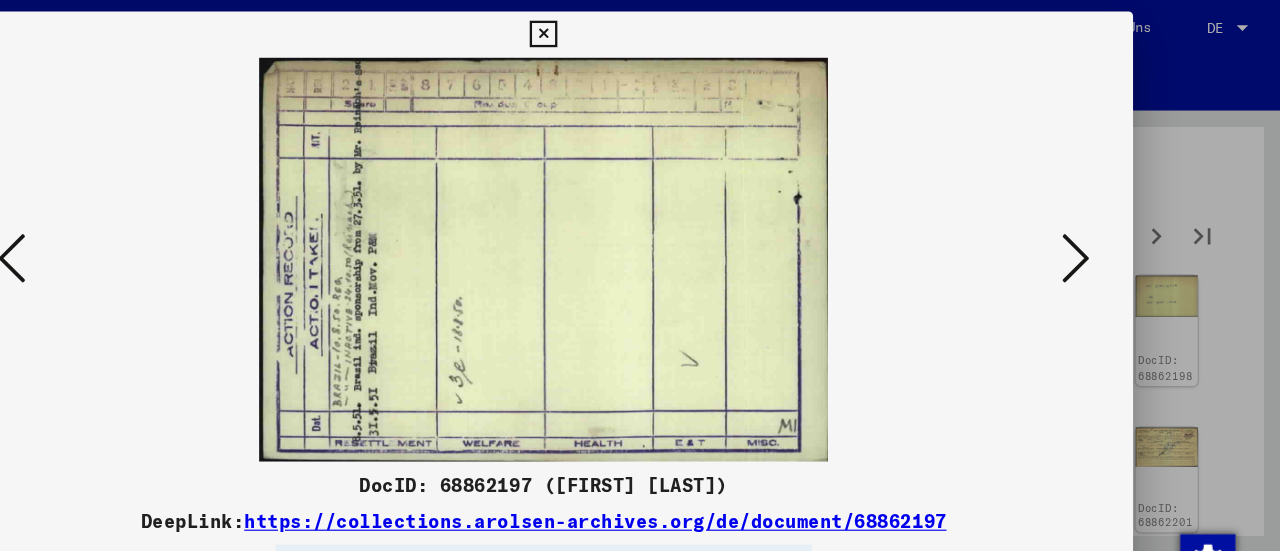 click at bounding box center [1102, 225] 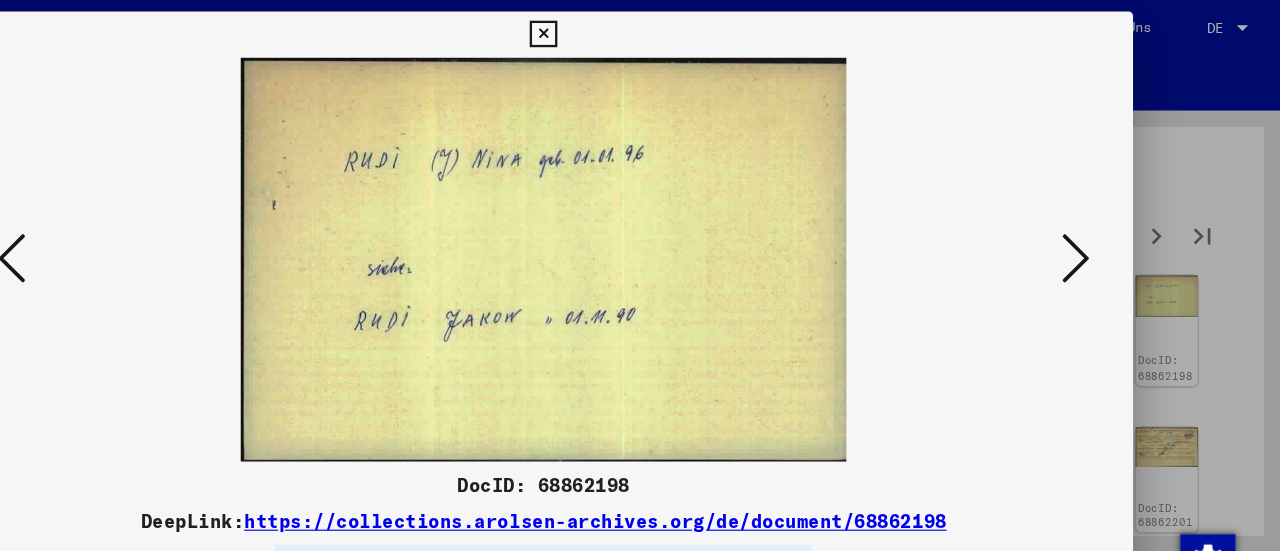 click at bounding box center (1102, 225) 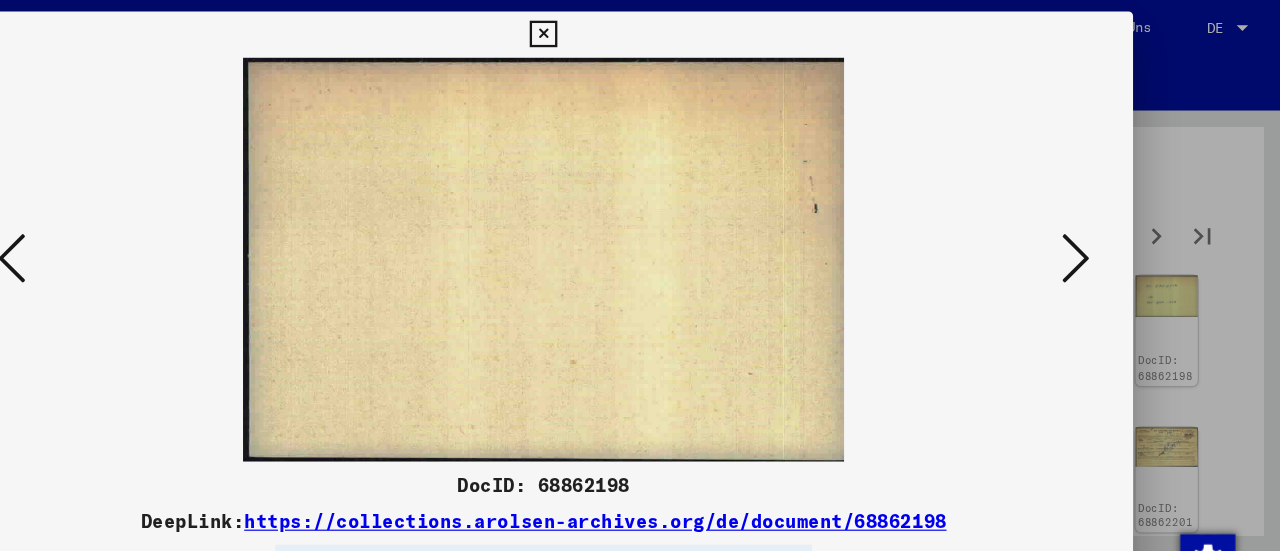 click at bounding box center [1102, 225] 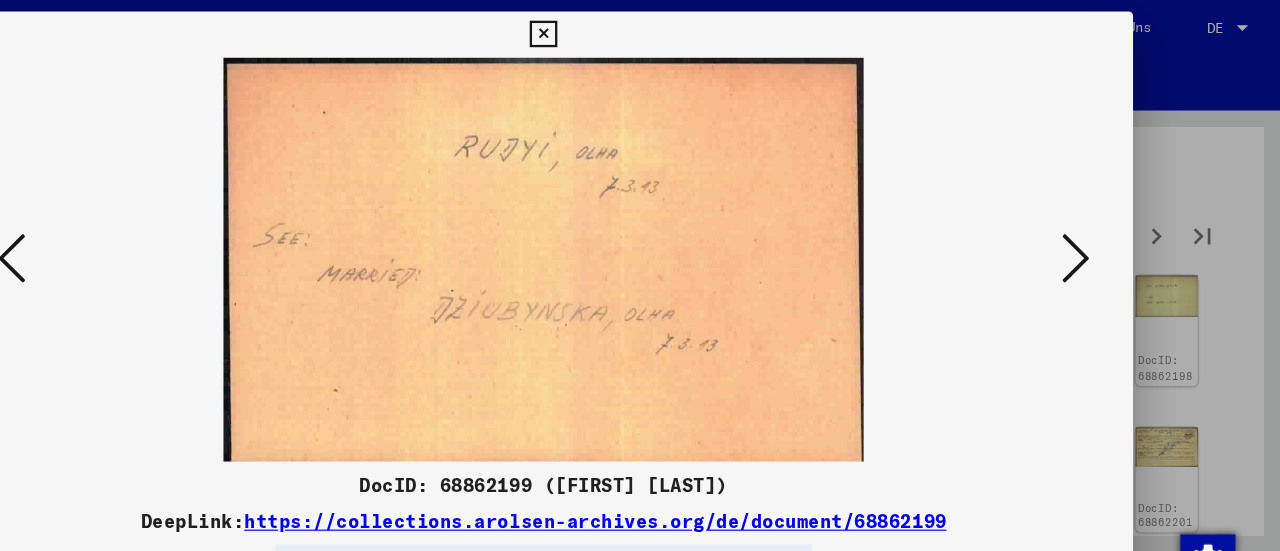 click at bounding box center [1102, 225] 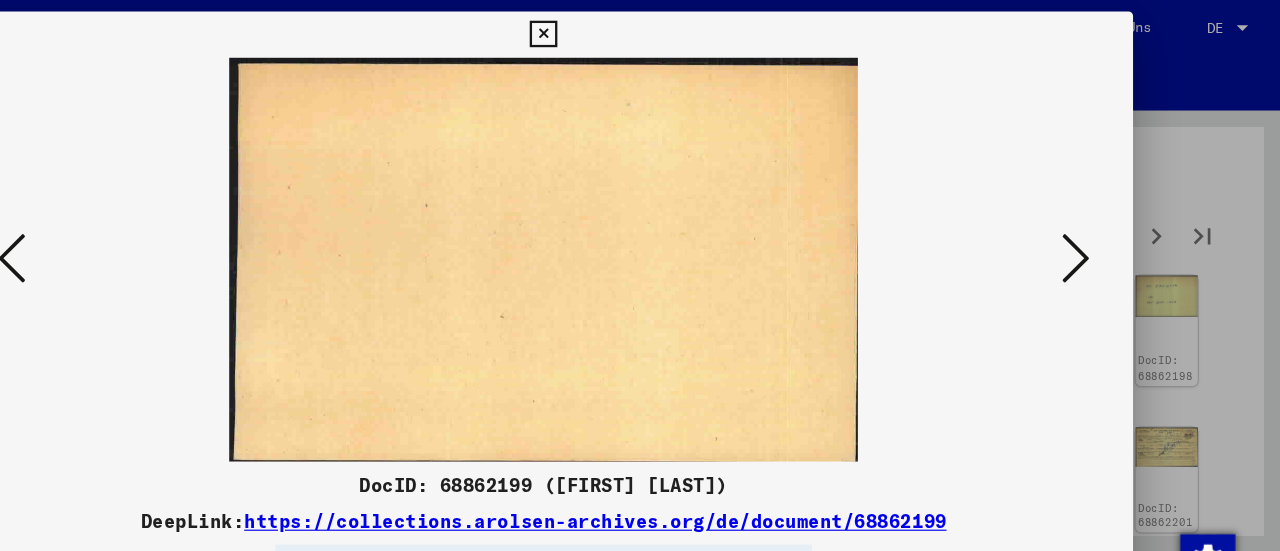 click at bounding box center (1102, 225) 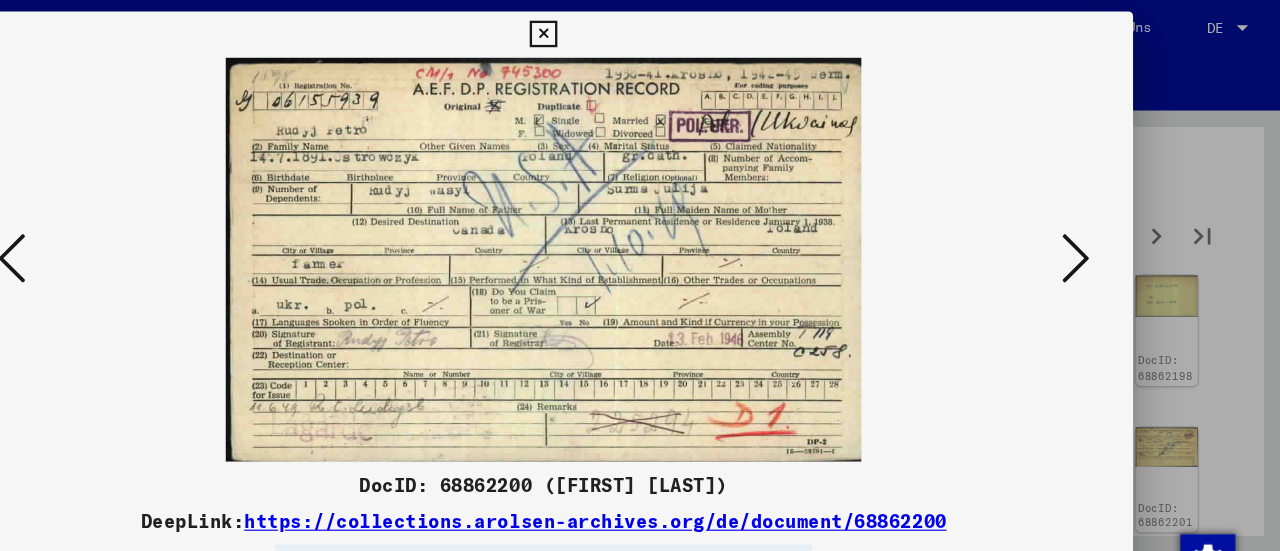 click at bounding box center [640, 225] 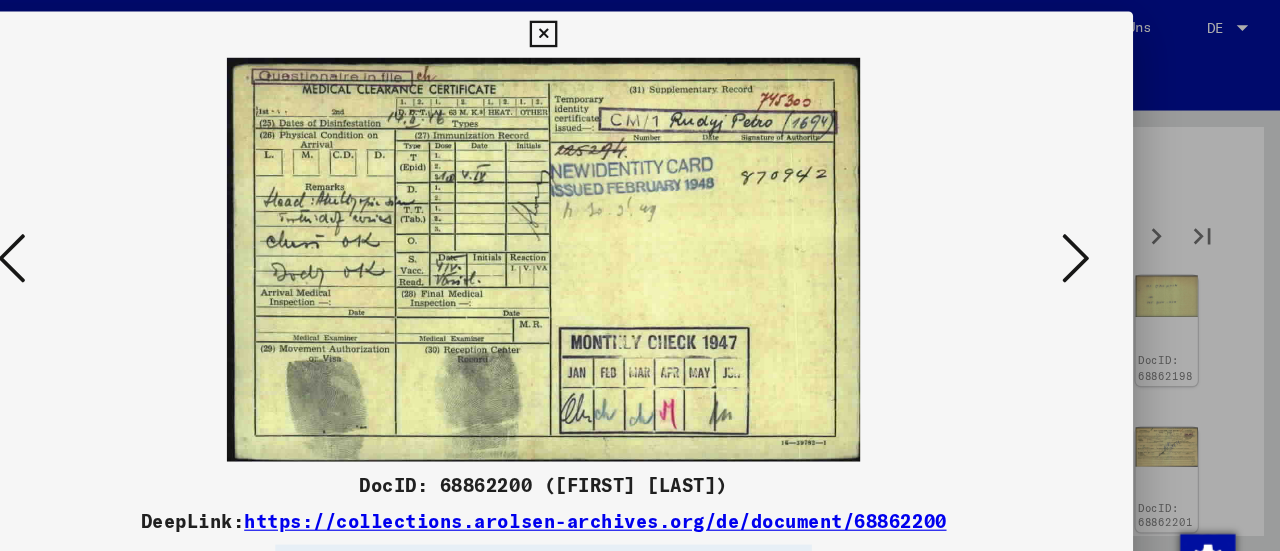 click at bounding box center [1102, 224] 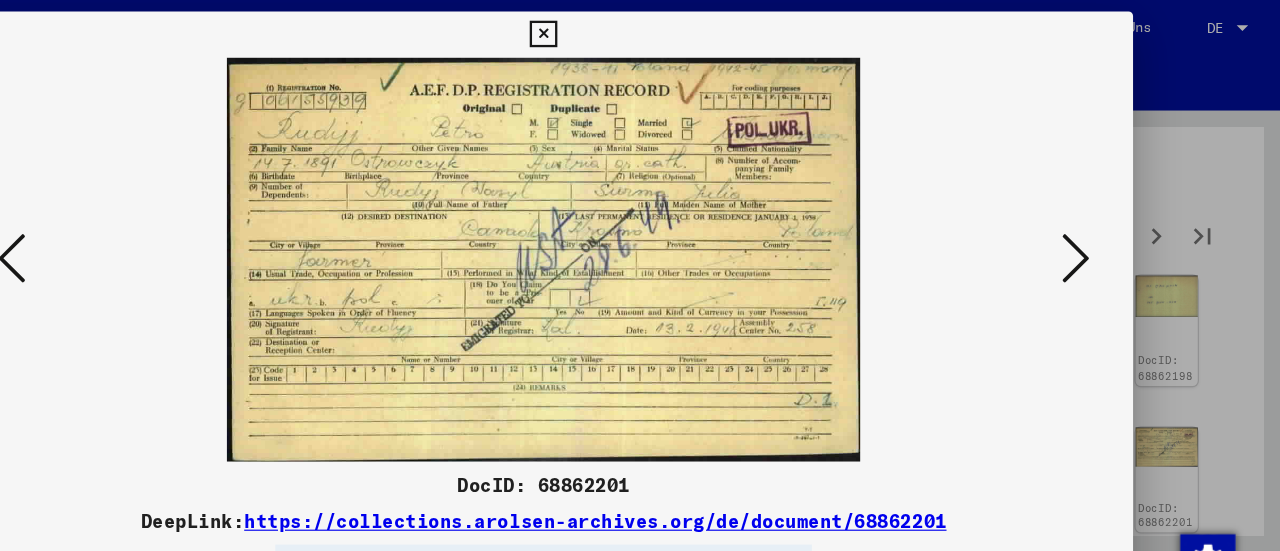 click at bounding box center (1102, 224) 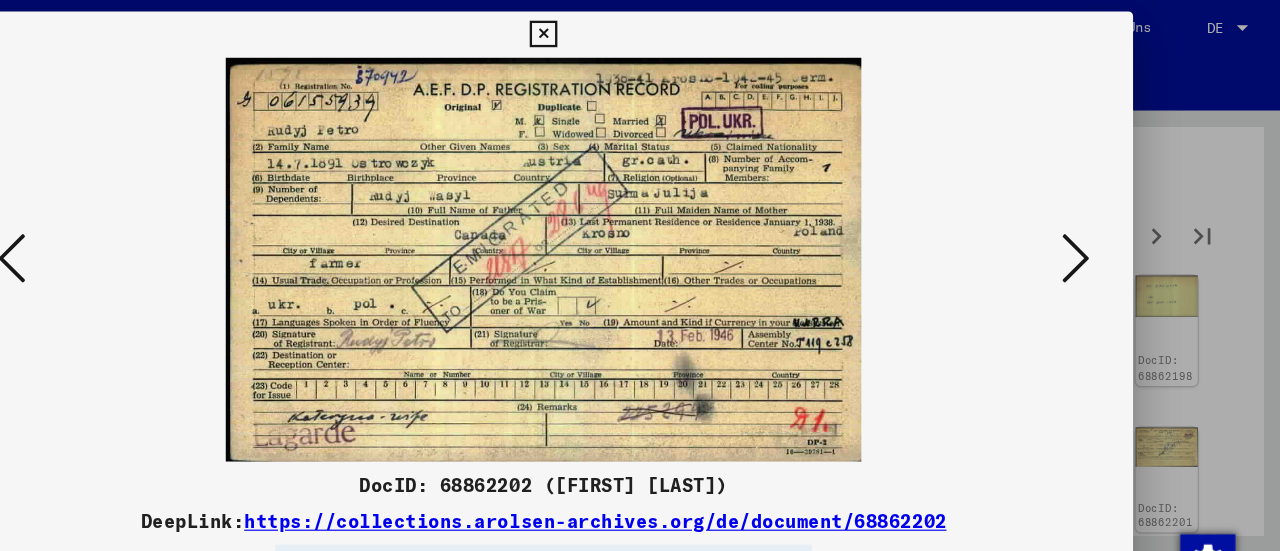click at bounding box center [1102, 224] 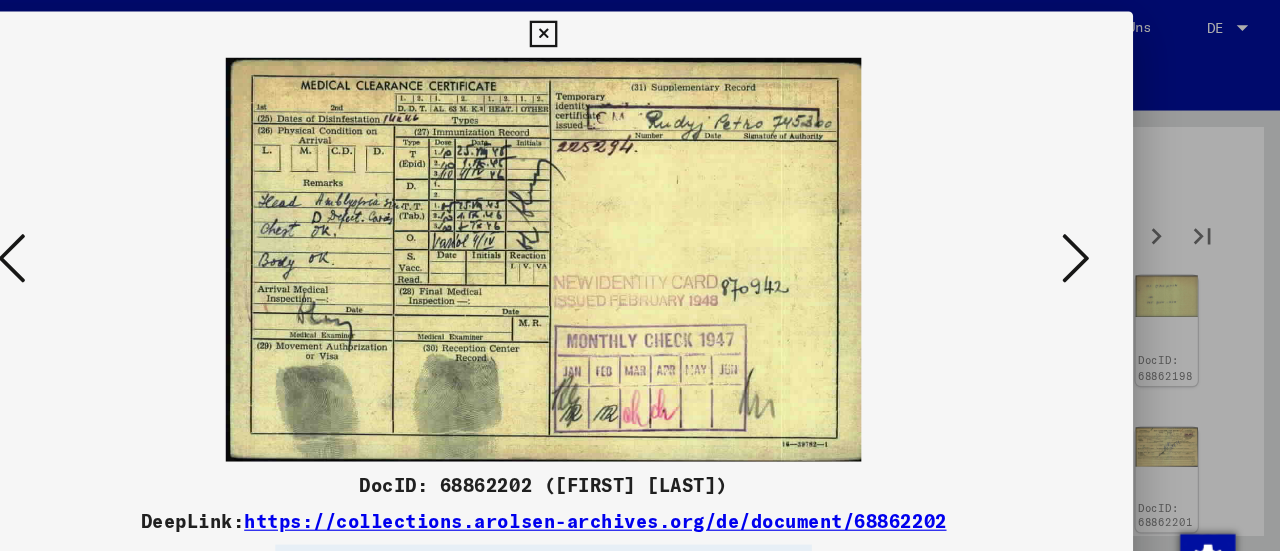 click at bounding box center (1102, 224) 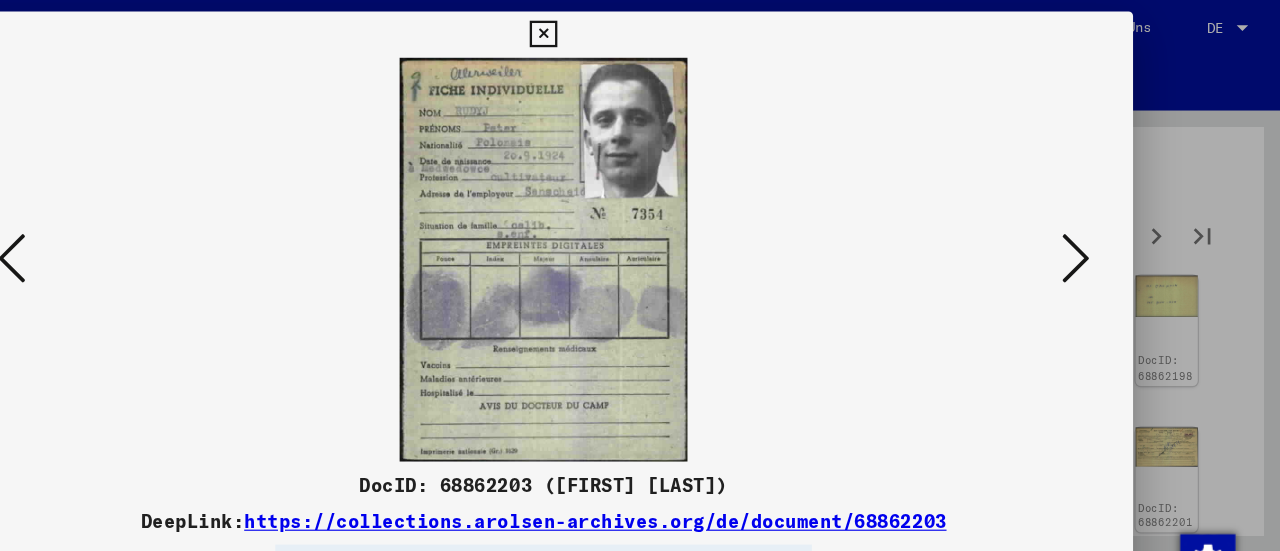 scroll, scrollTop: 0, scrollLeft: 0, axis: both 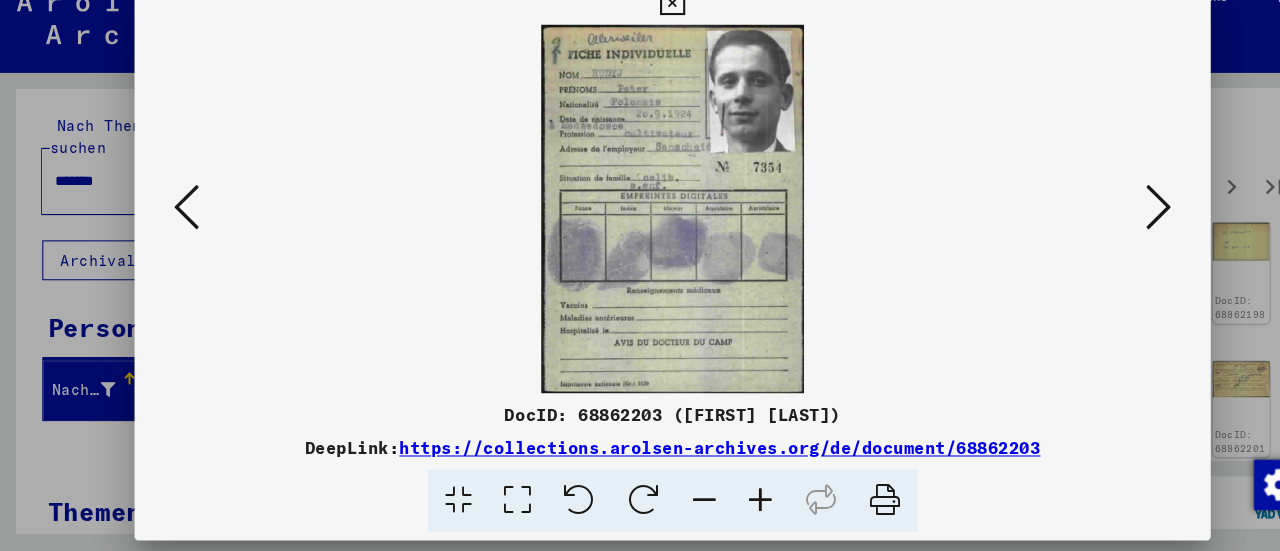 click at bounding box center (1102, 225) 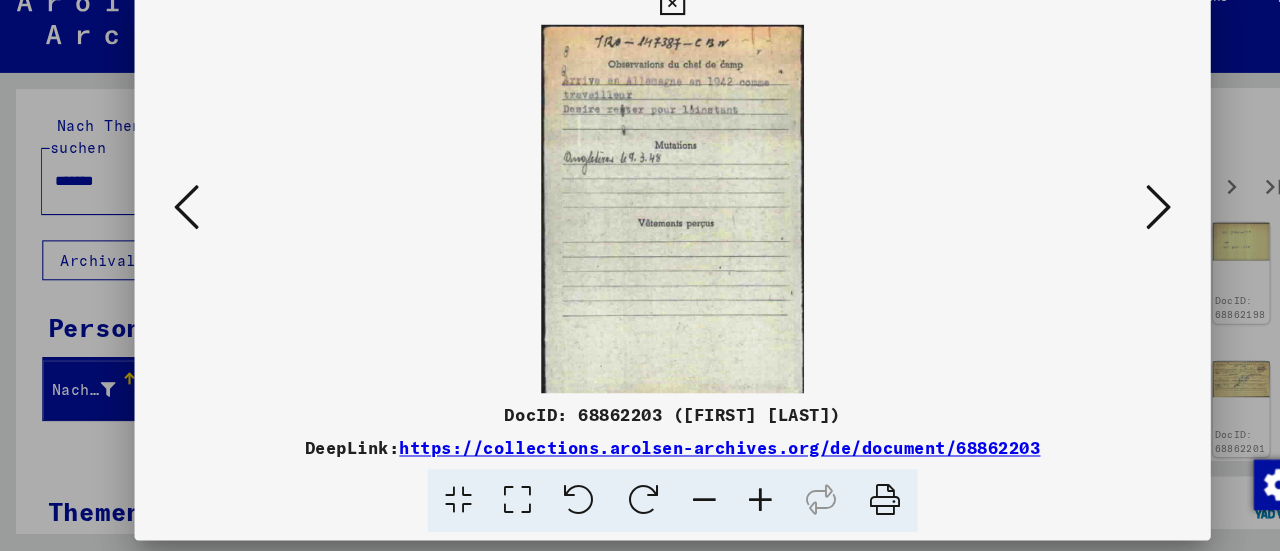 click at bounding box center (1102, 224) 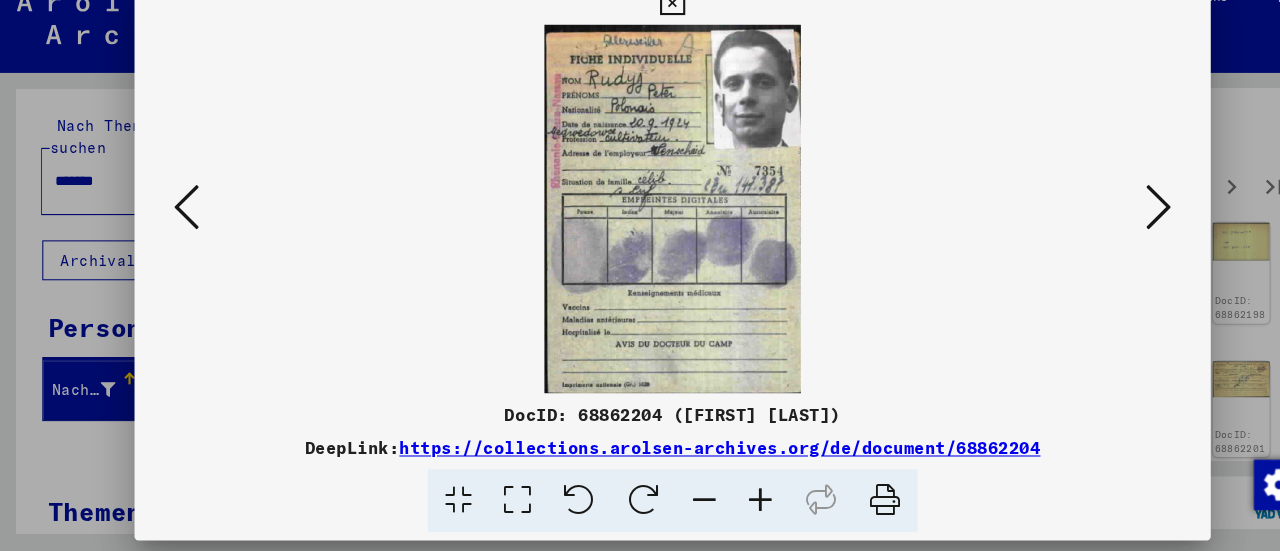 click at bounding box center (1102, 224) 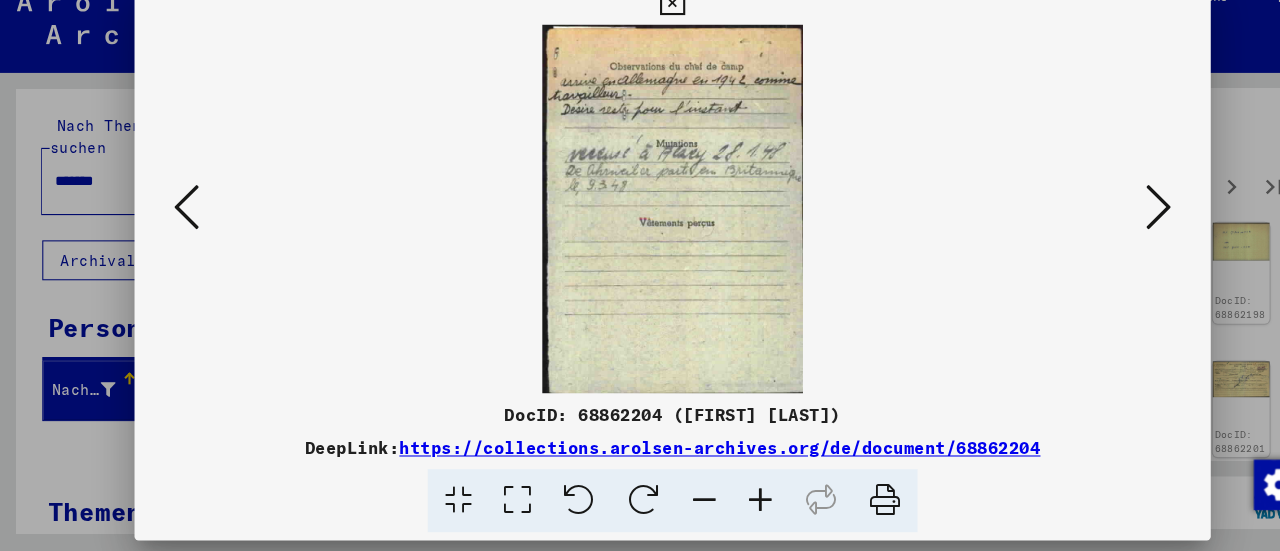 click at bounding box center [640, 225] 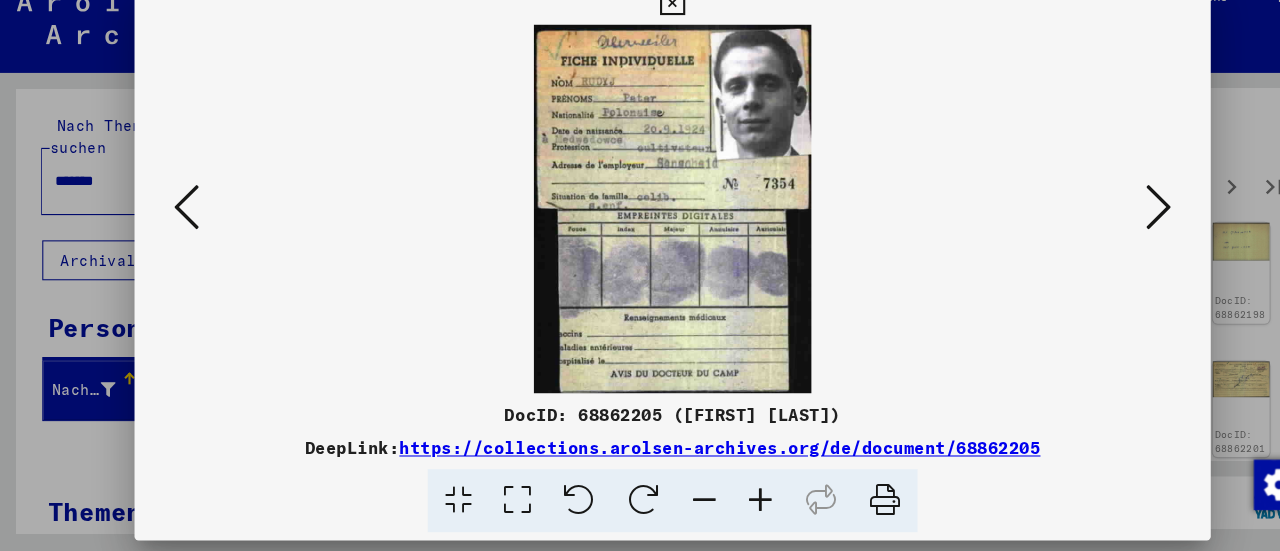 click at bounding box center (1102, 224) 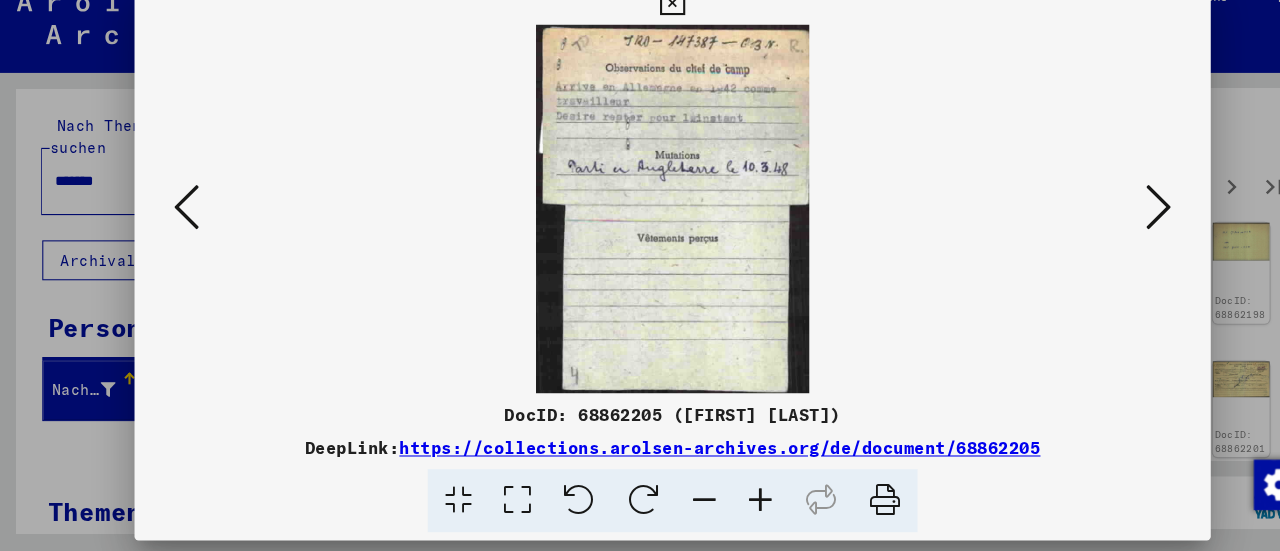 click at bounding box center [1102, 224] 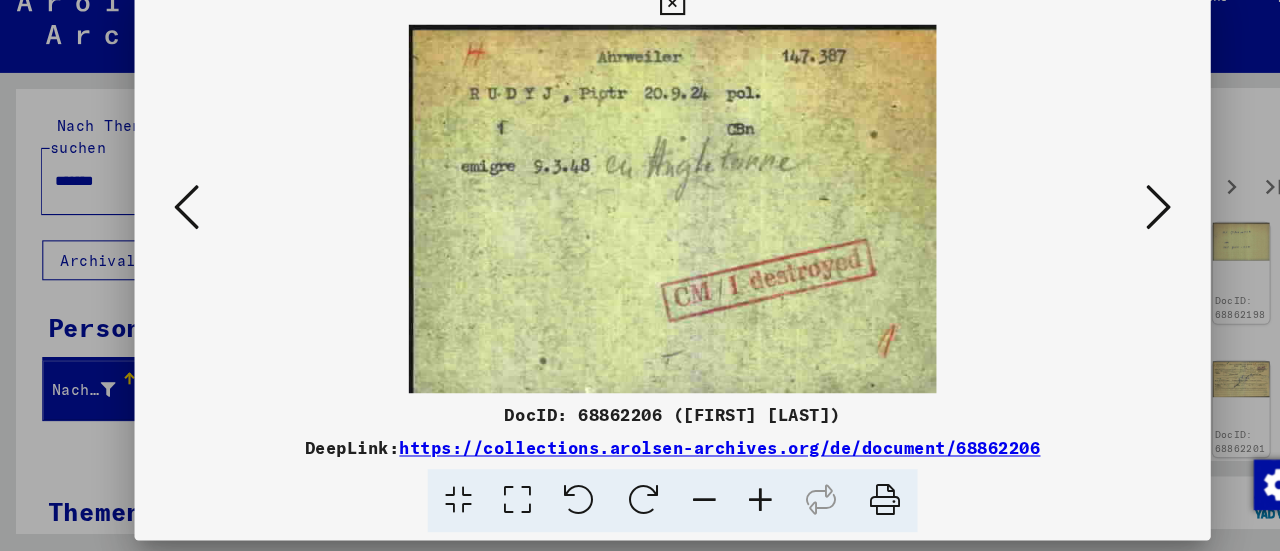 click at bounding box center (1102, 224) 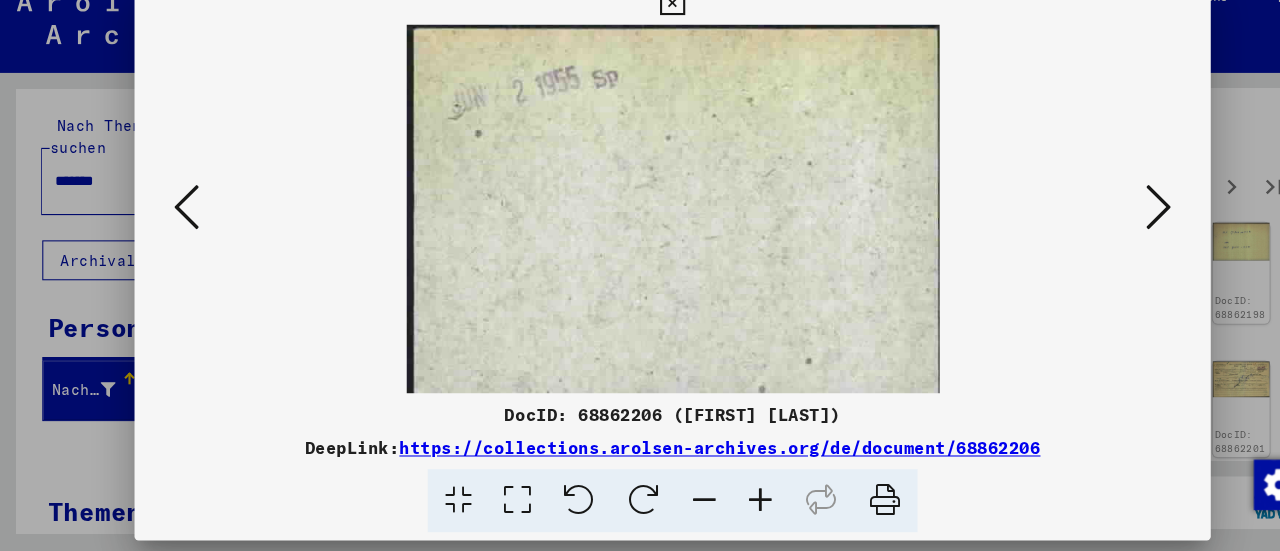 click at bounding box center (1102, 224) 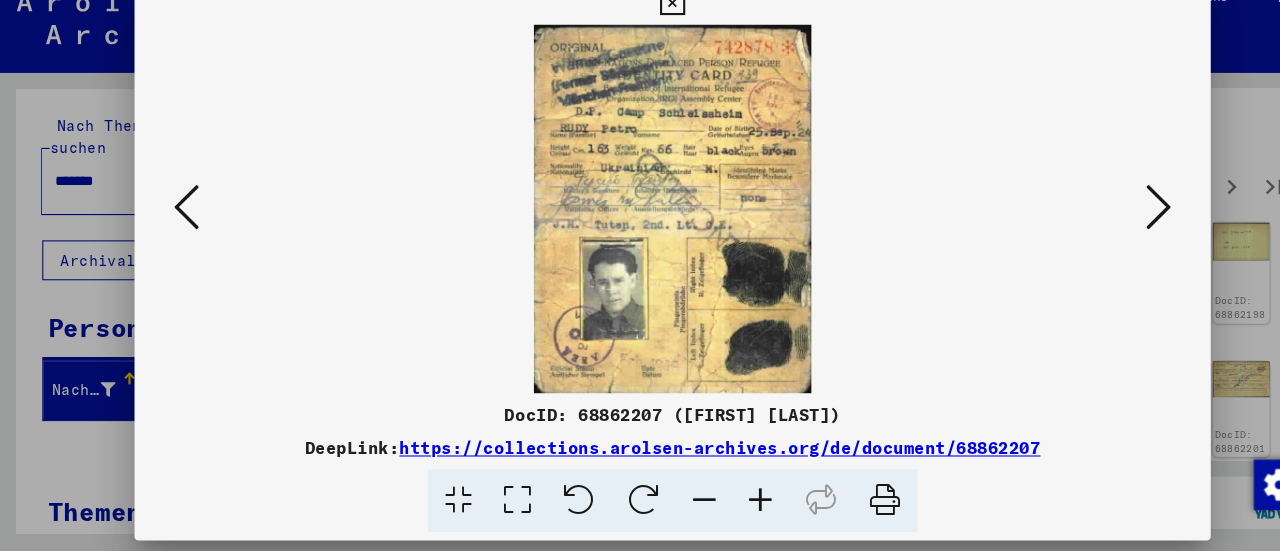 scroll, scrollTop: 0, scrollLeft: 0, axis: both 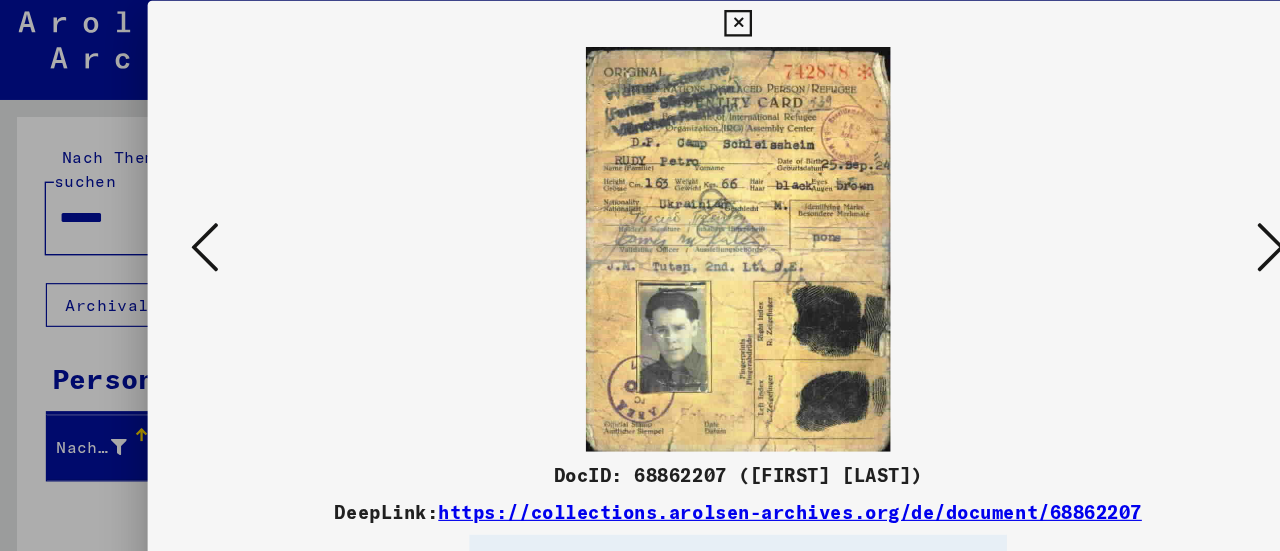 click at bounding box center [640, 225] 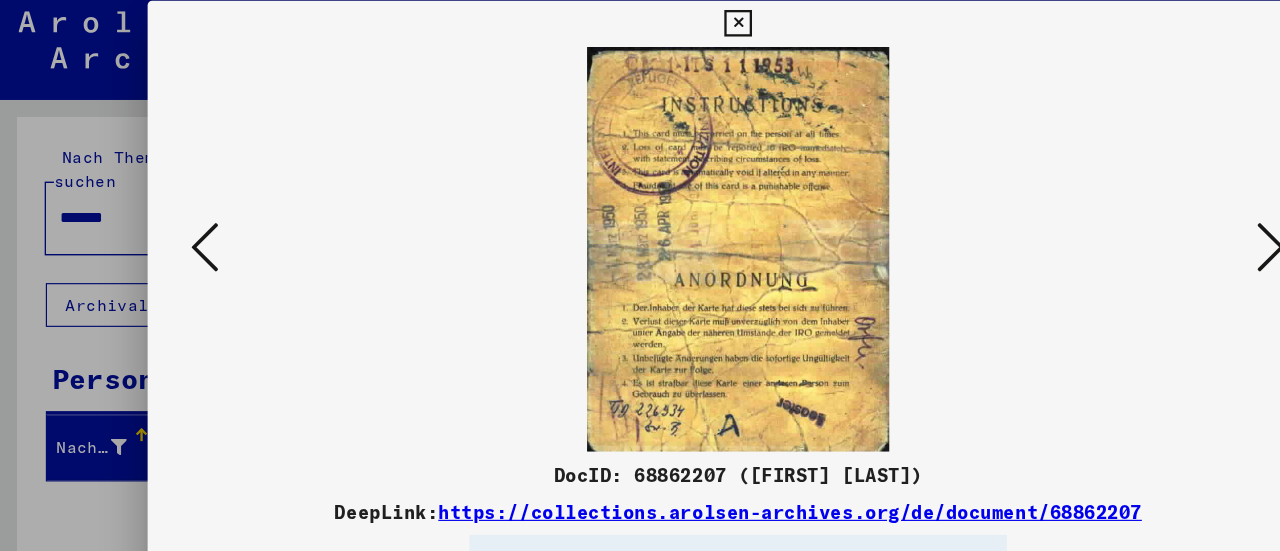click at bounding box center (1102, 225) 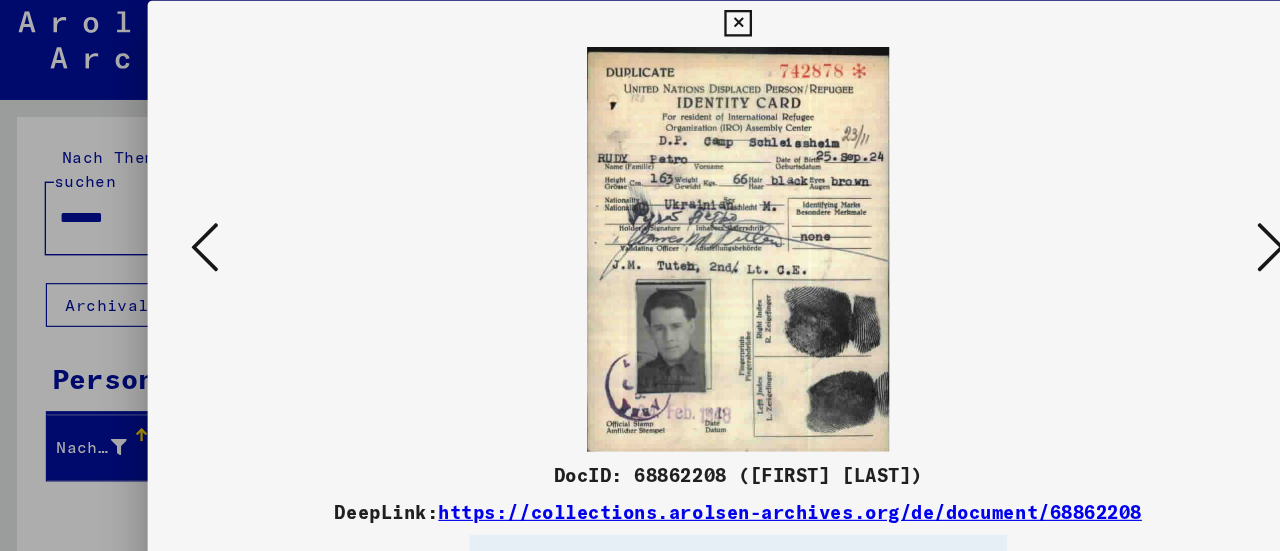 click at bounding box center [1102, 225] 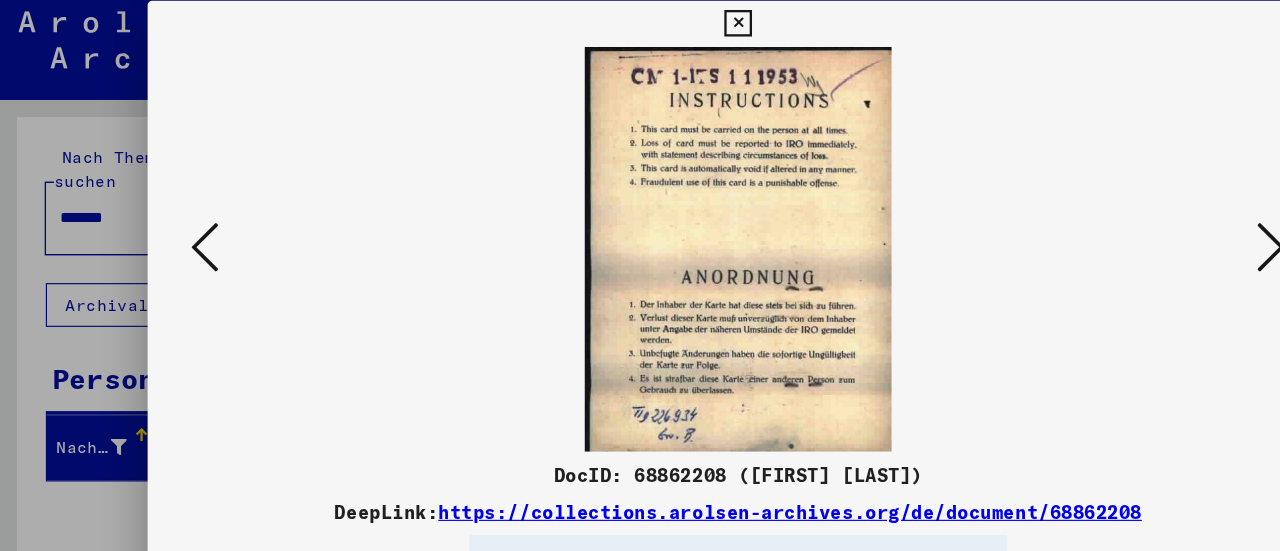 click at bounding box center (1102, 225) 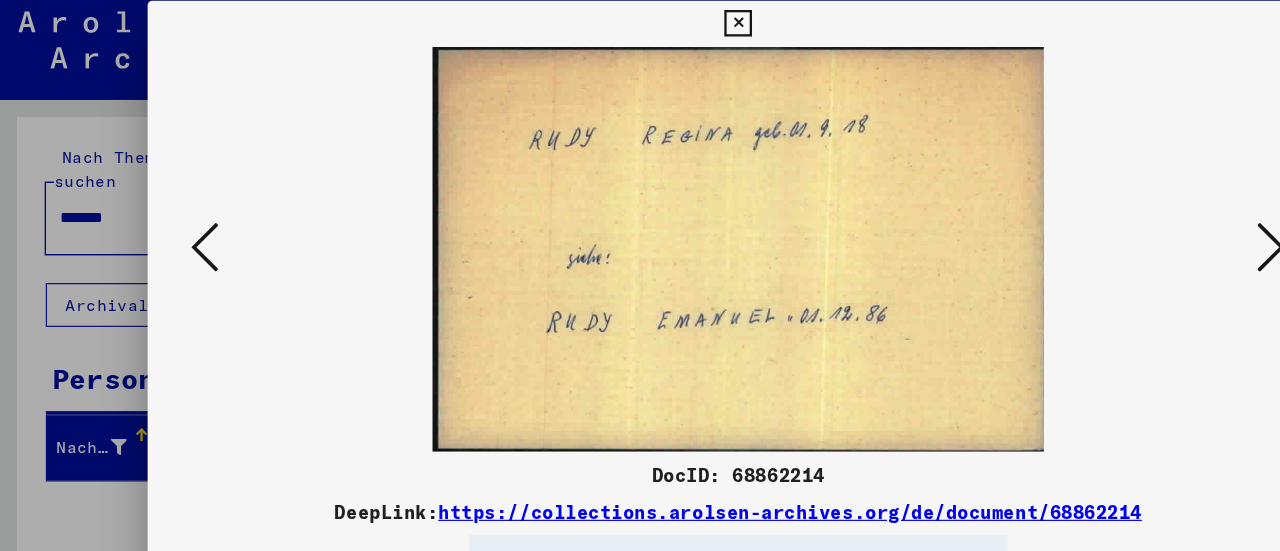 click at bounding box center [1102, 225] 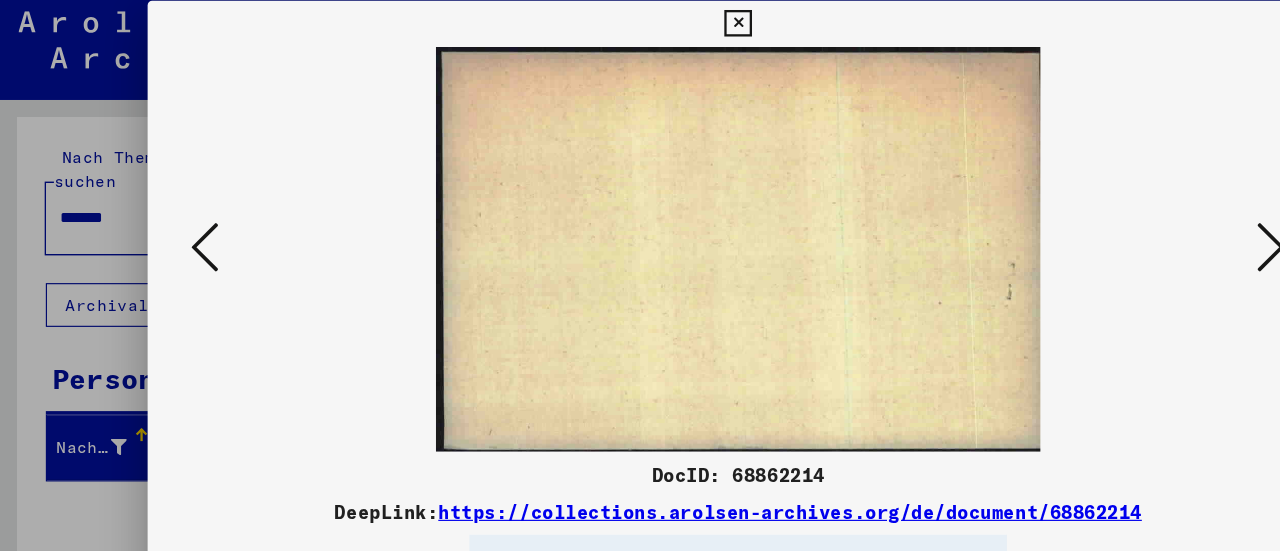 click at bounding box center (1102, 225) 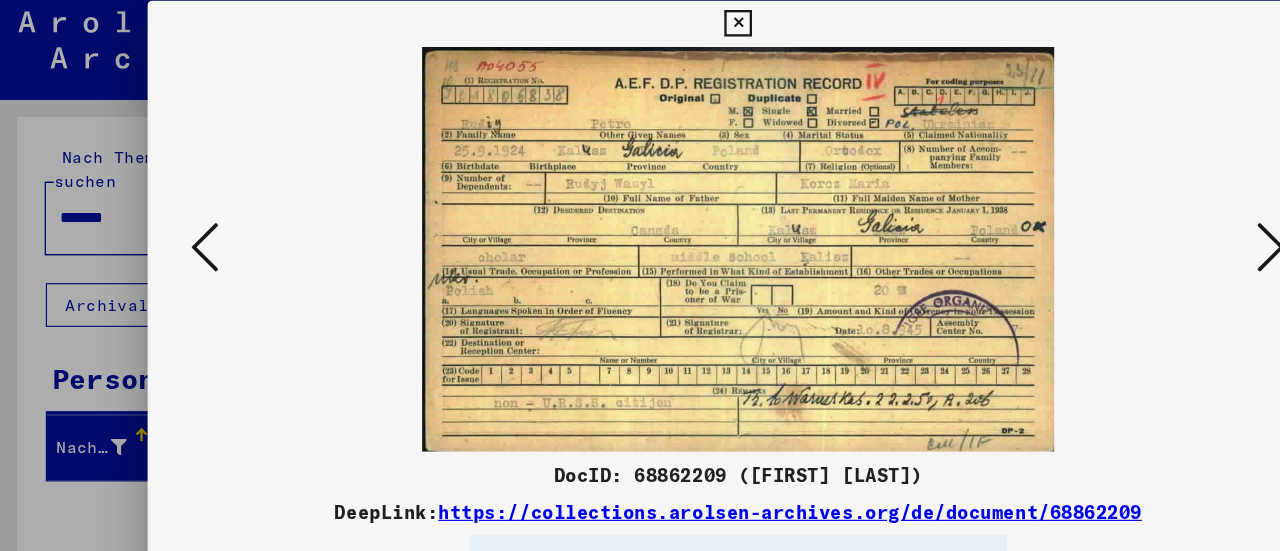 click at bounding box center (640, 225) 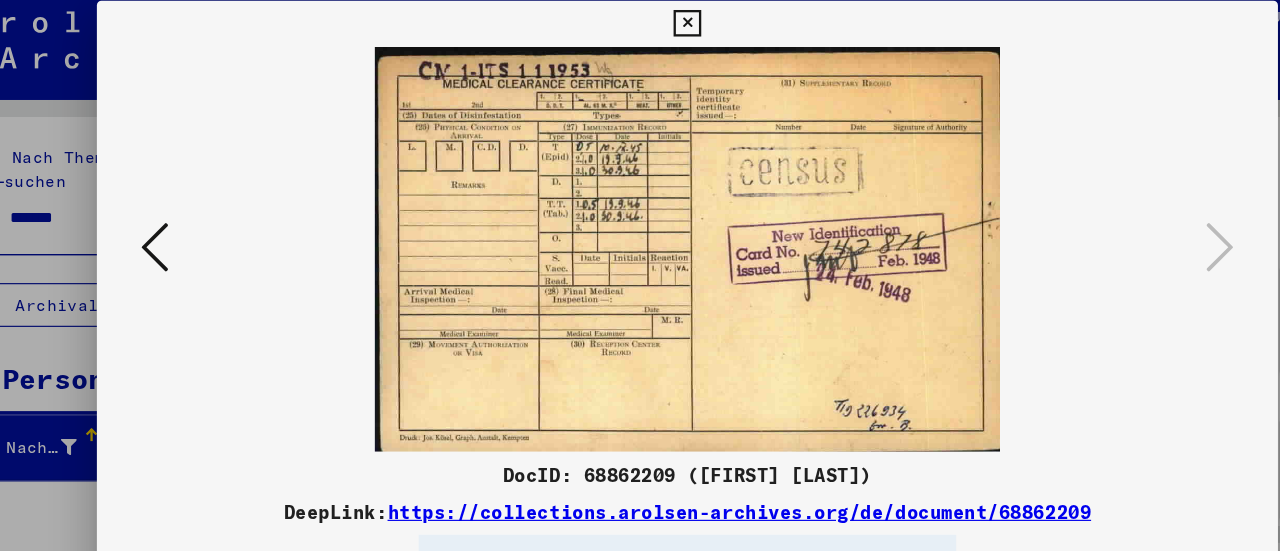 click at bounding box center [639, 30] 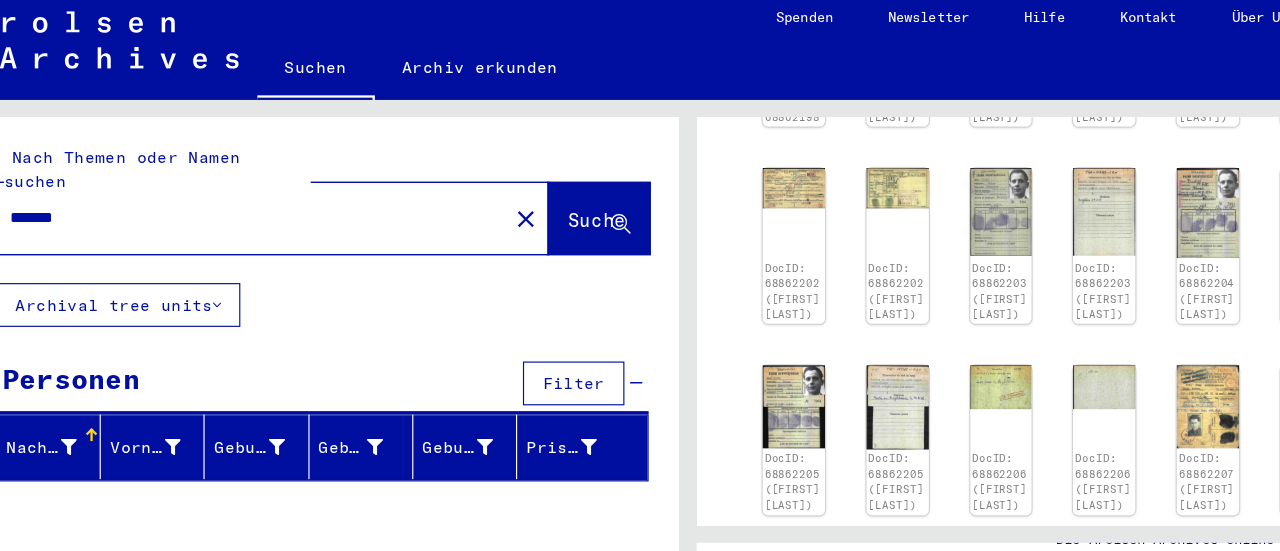 scroll, scrollTop: 643, scrollLeft: 0, axis: vertical 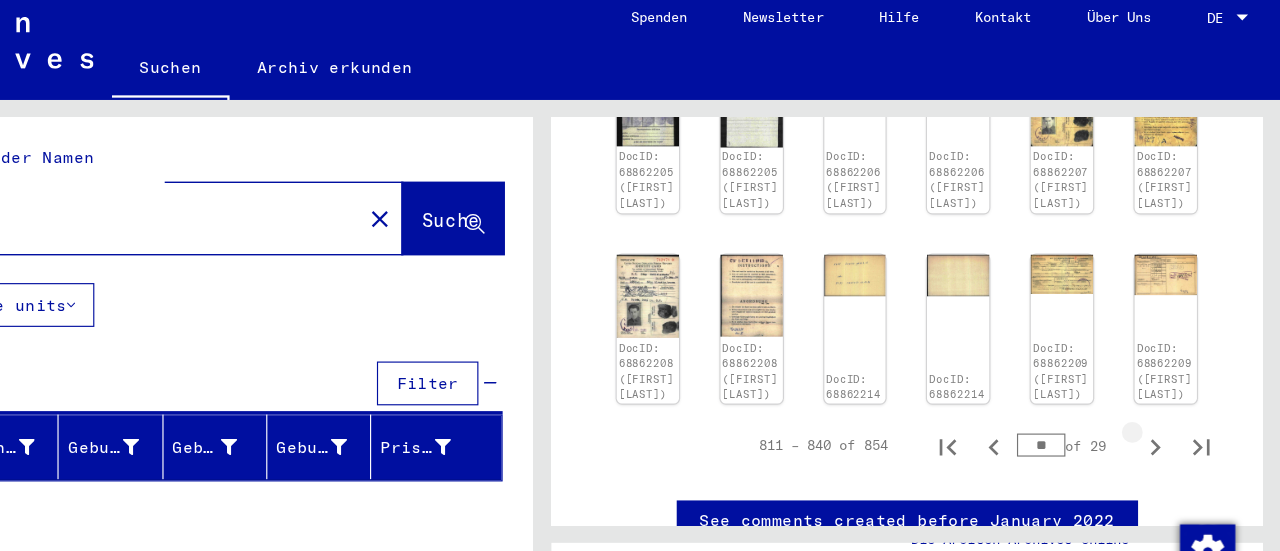 click 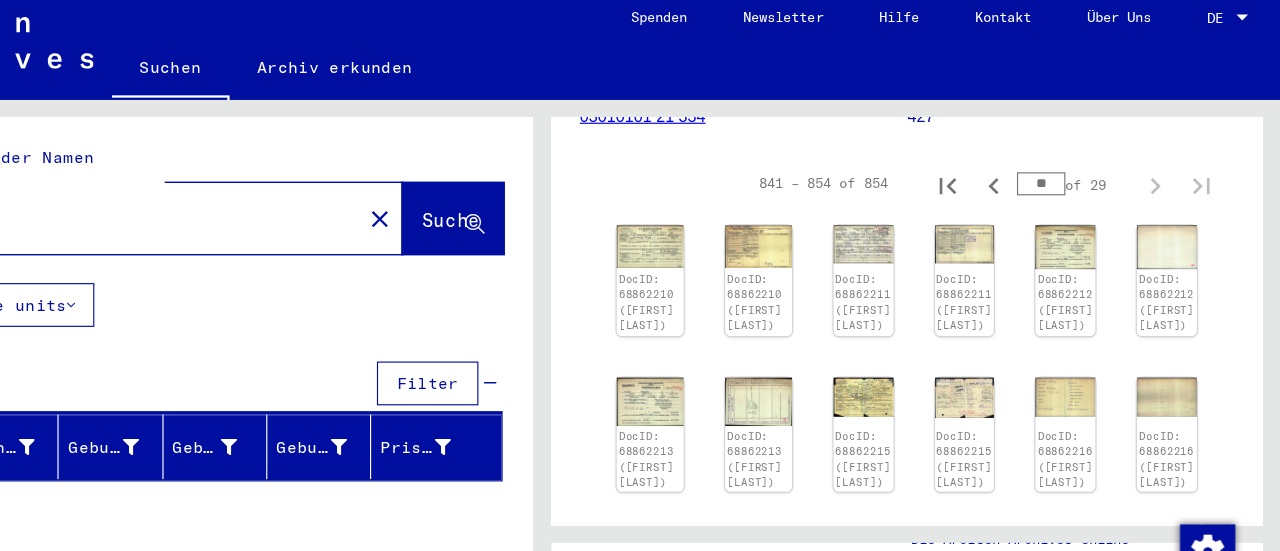 scroll, scrollTop: 330, scrollLeft: 0, axis: vertical 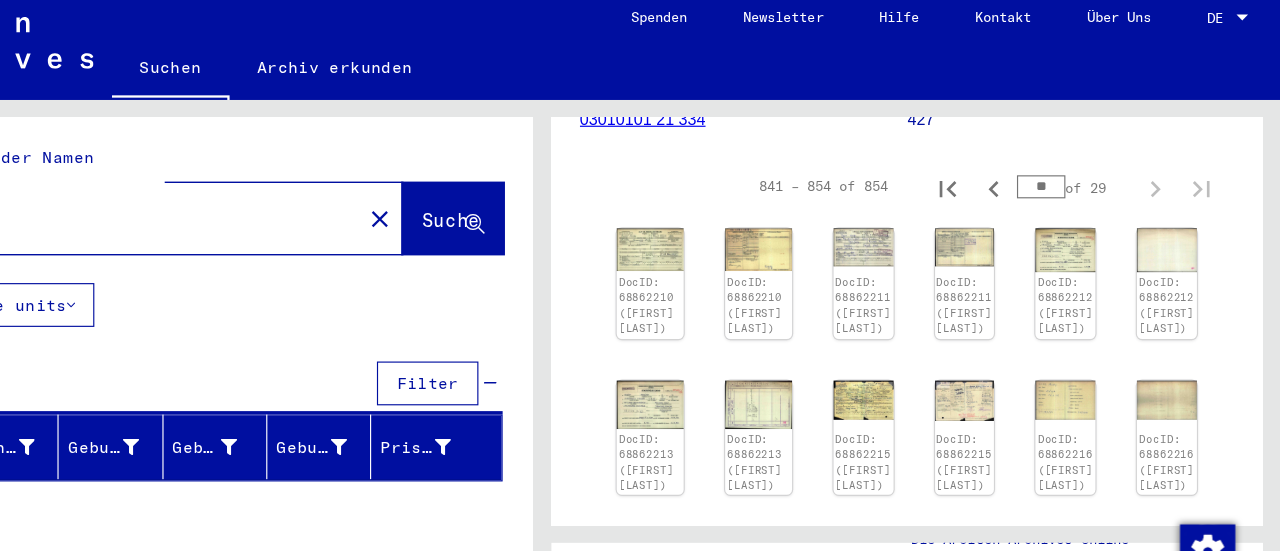 click on "DocID: 68862210 ([FIRST] [LAST])" 